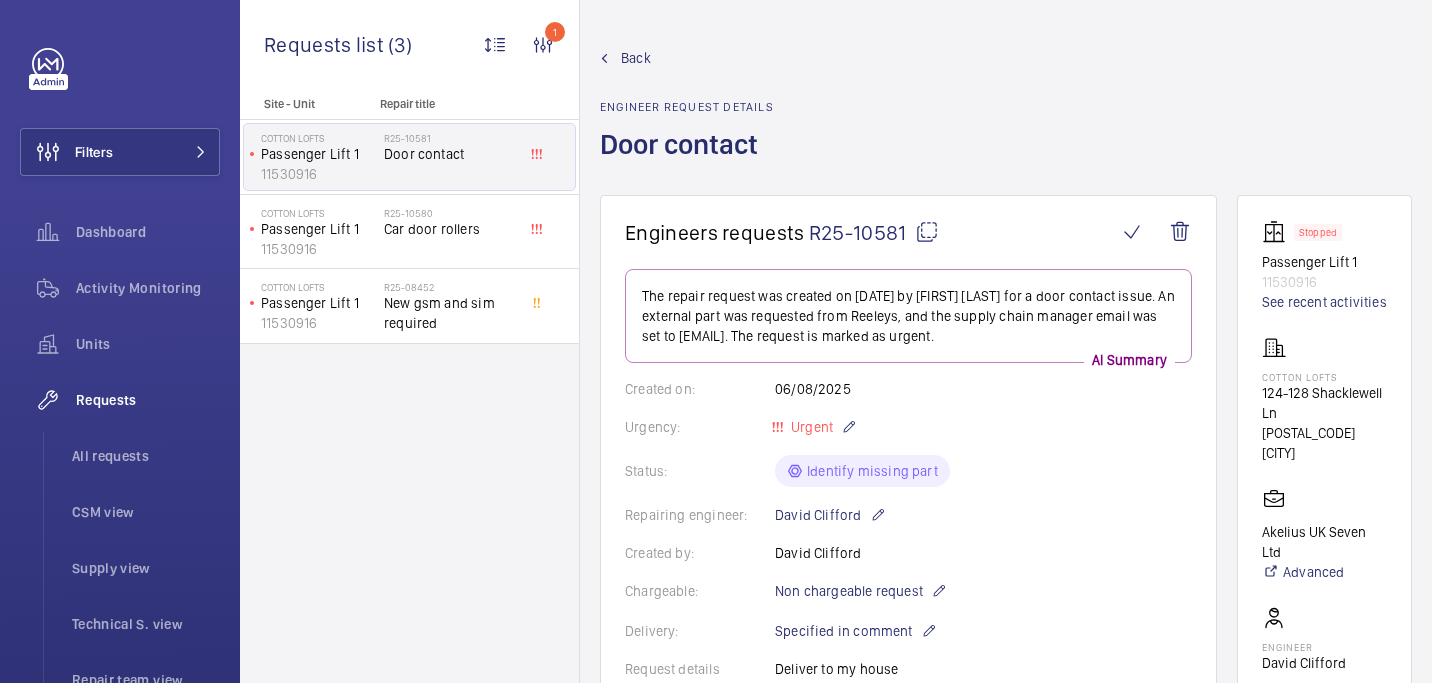 scroll, scrollTop: 0, scrollLeft: 0, axis: both 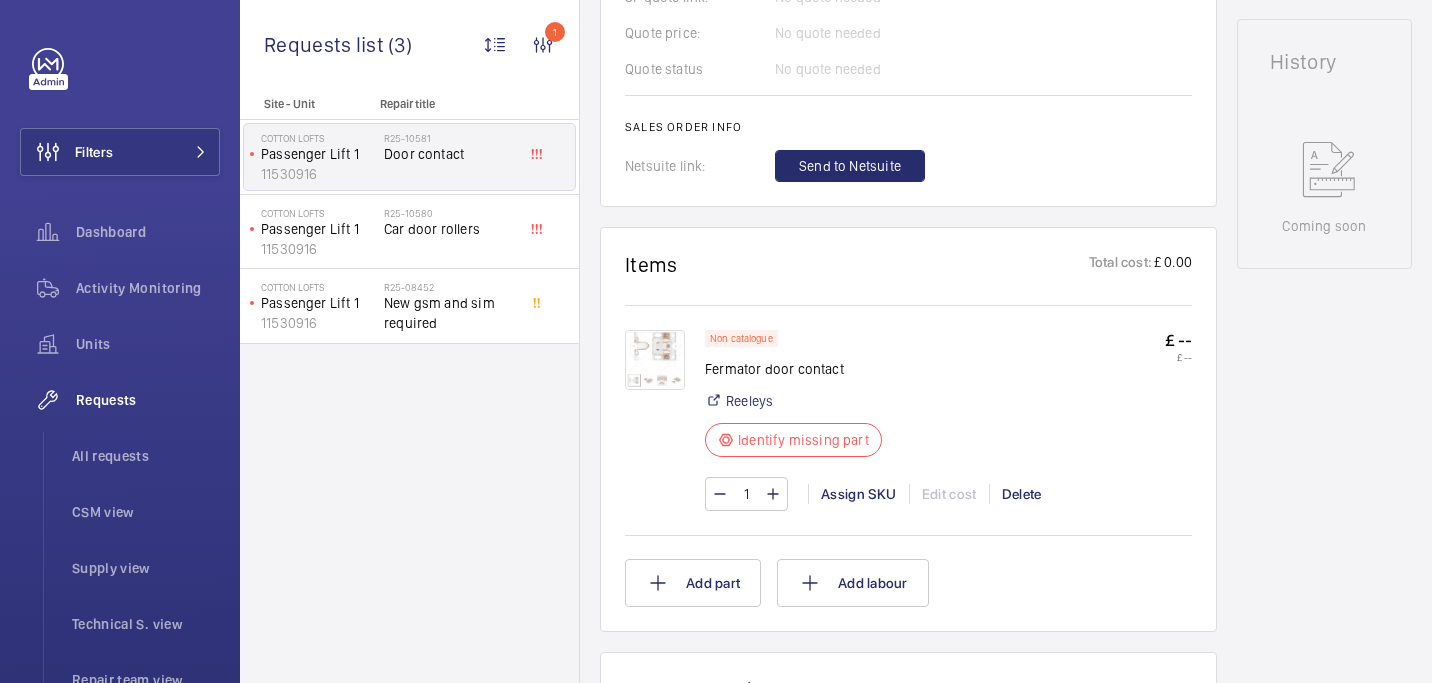 click 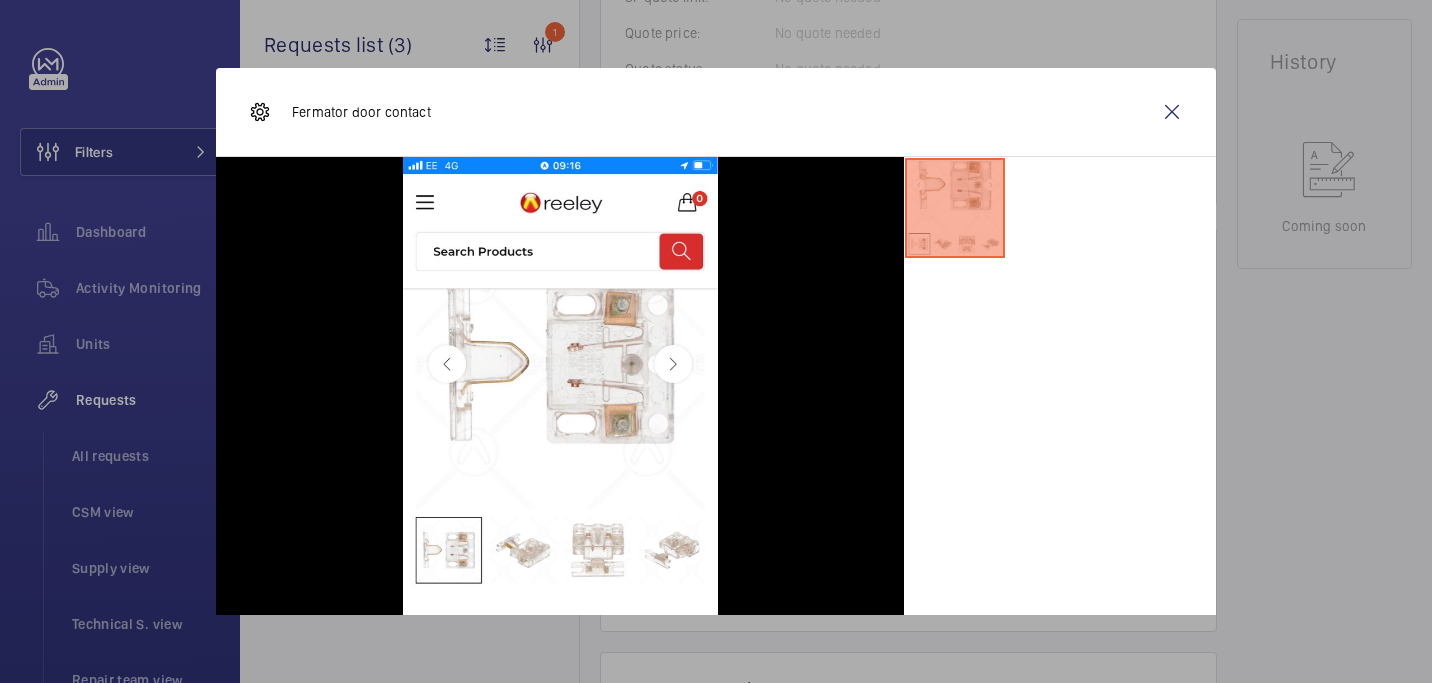 scroll, scrollTop: 102, scrollLeft: 0, axis: vertical 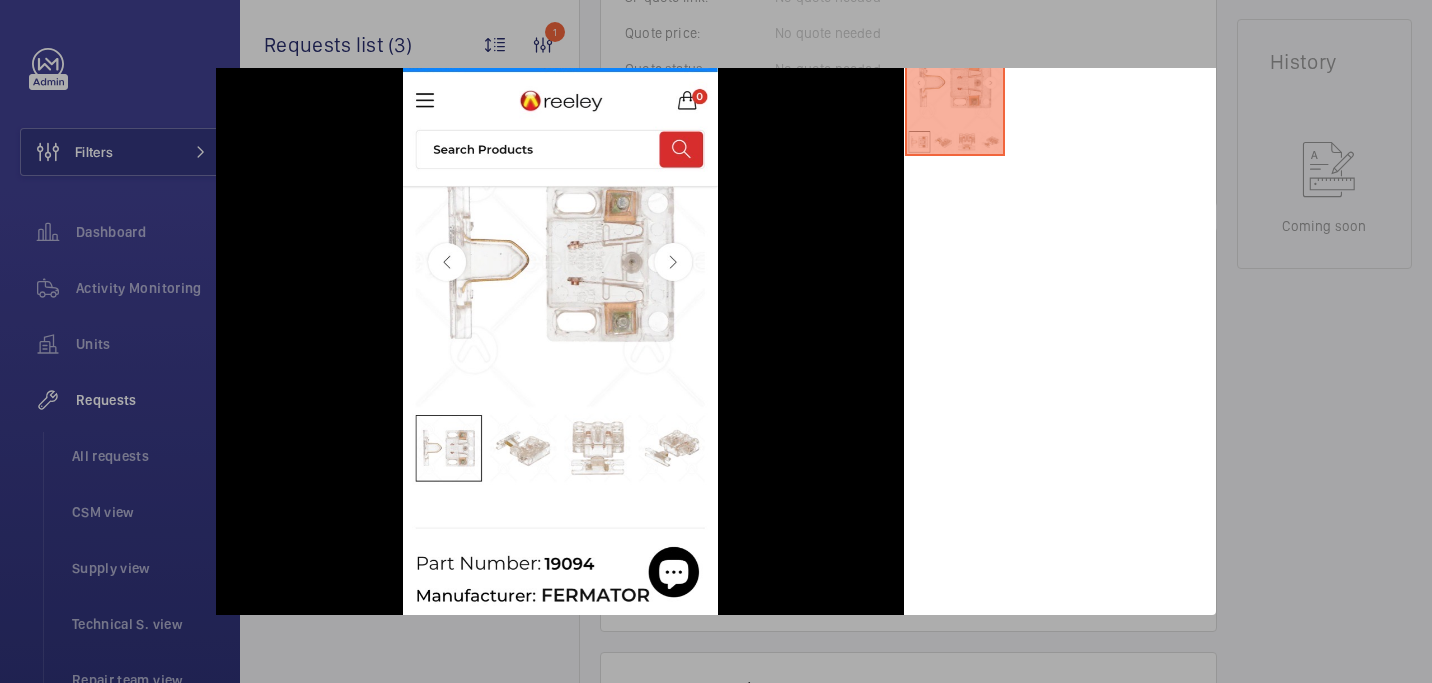 click at bounding box center (716, 341) 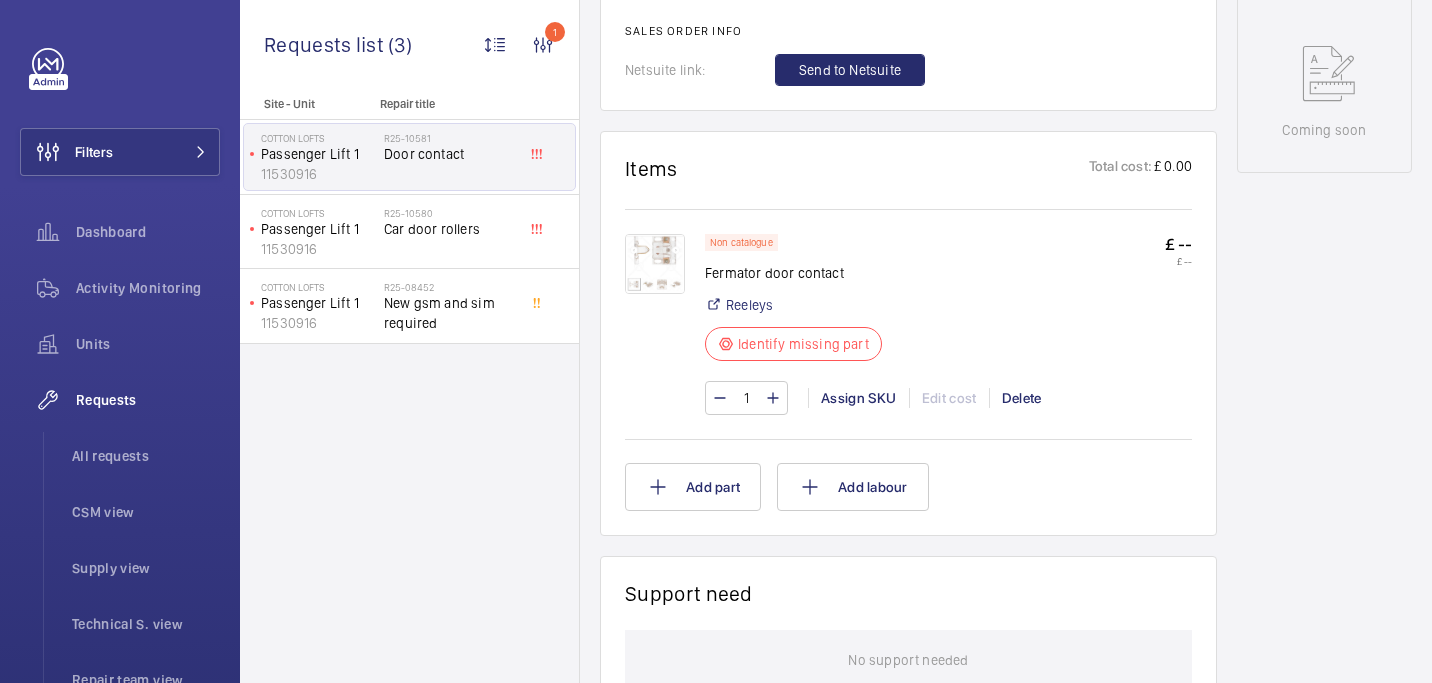scroll, scrollTop: 999, scrollLeft: 0, axis: vertical 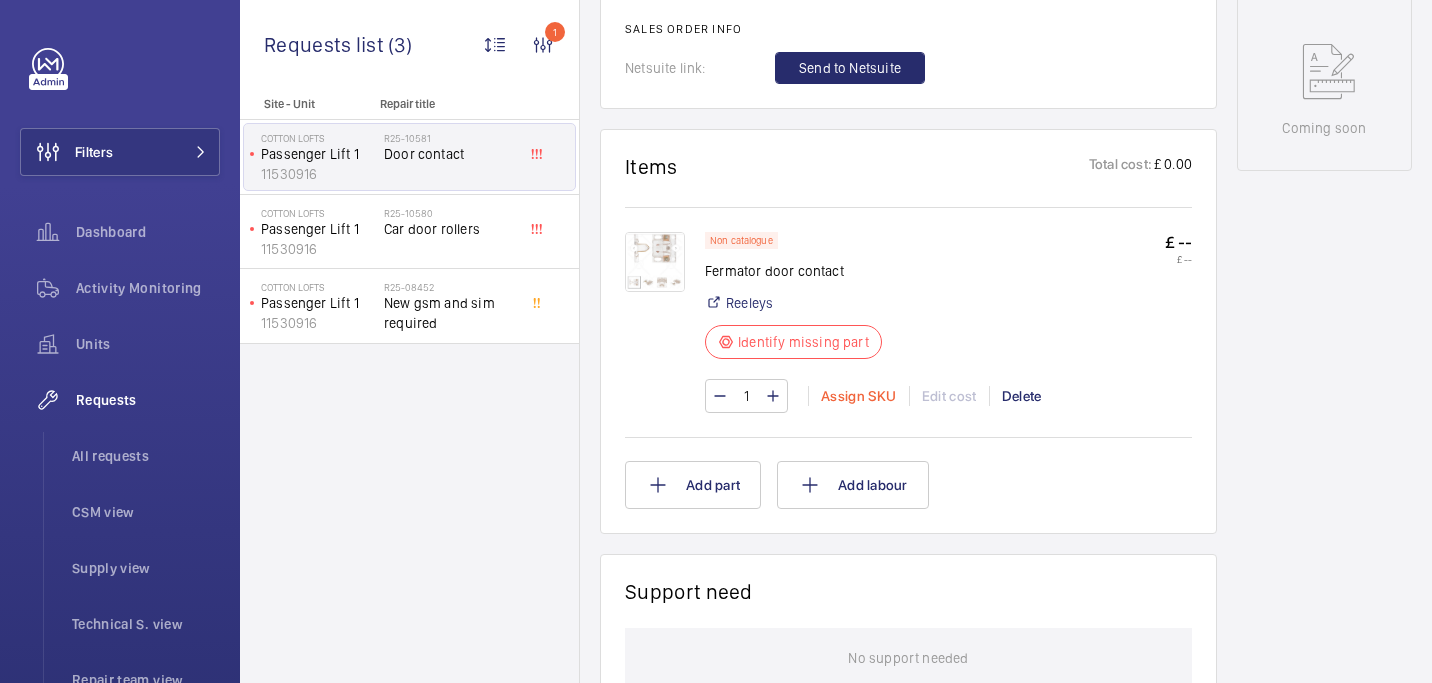 click on "Assign SKU" 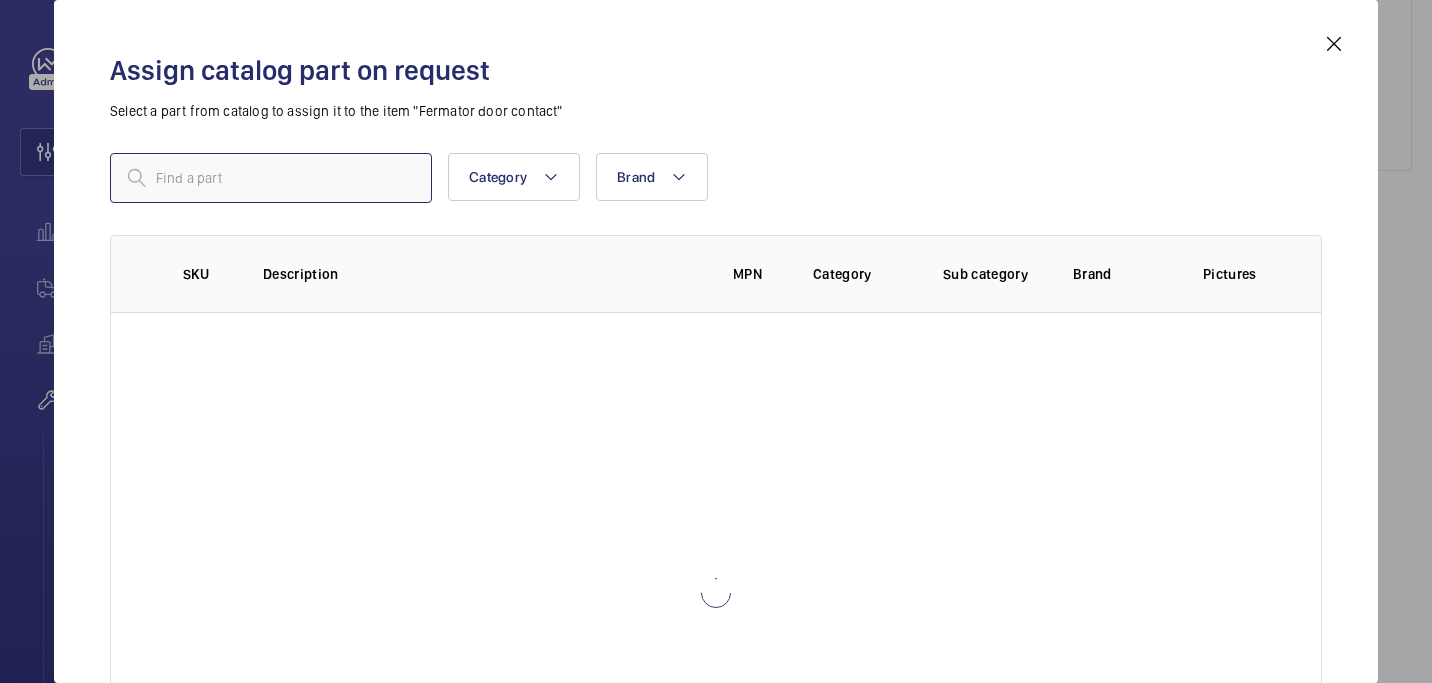 click at bounding box center (271, 178) 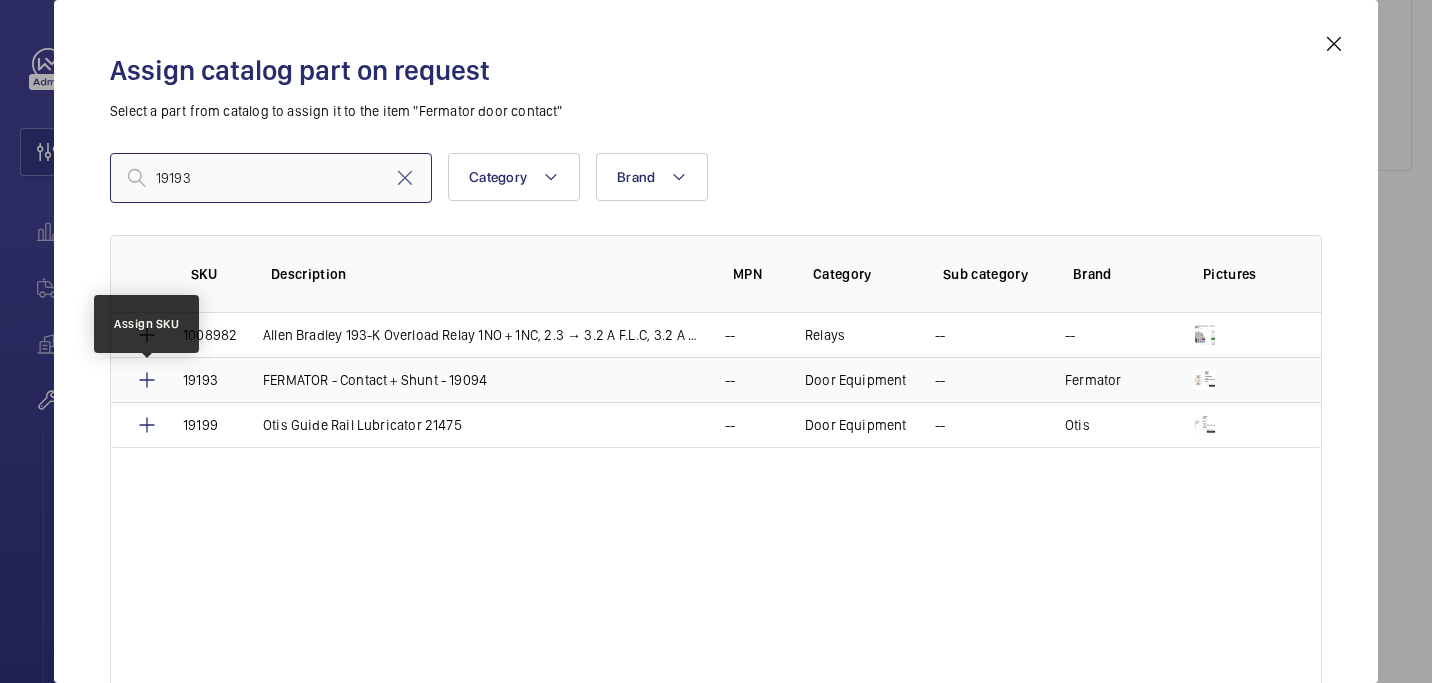 type on "19193" 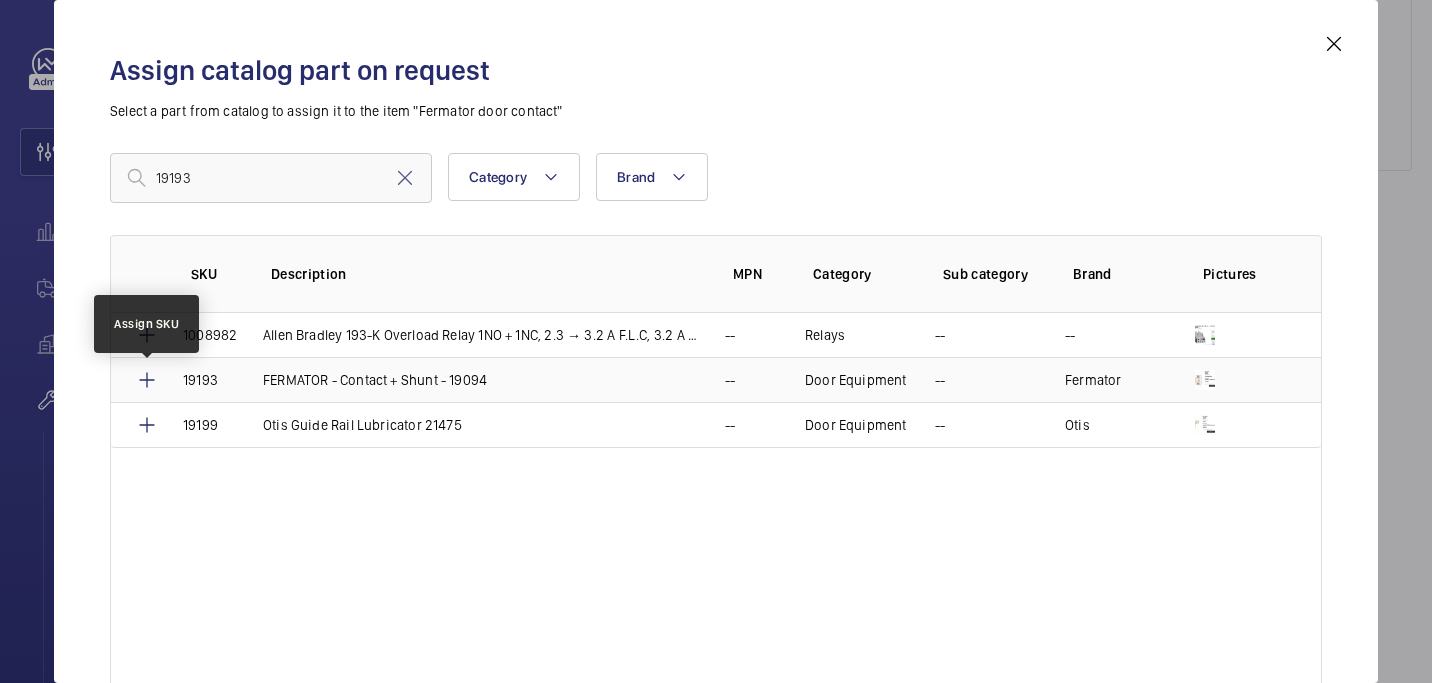 click at bounding box center (147, 380) 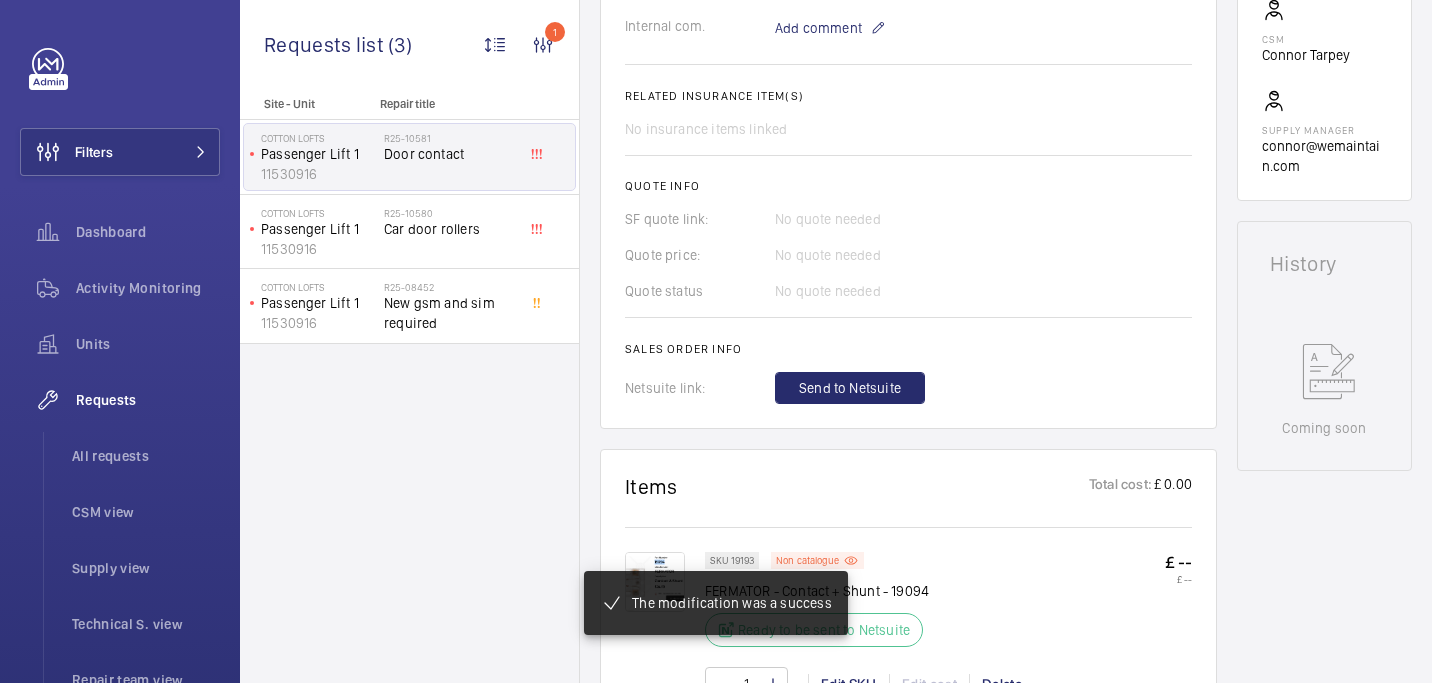 scroll, scrollTop: 695, scrollLeft: 0, axis: vertical 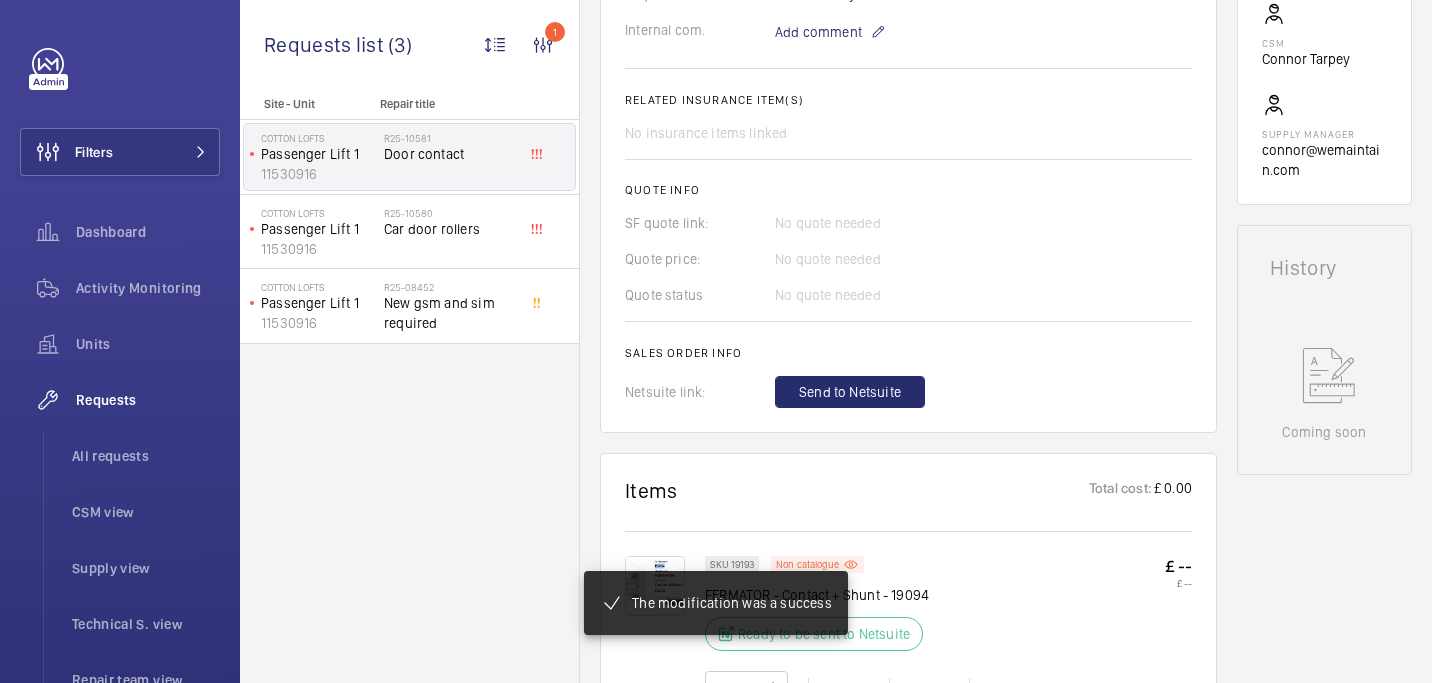 click on "Sales order info" 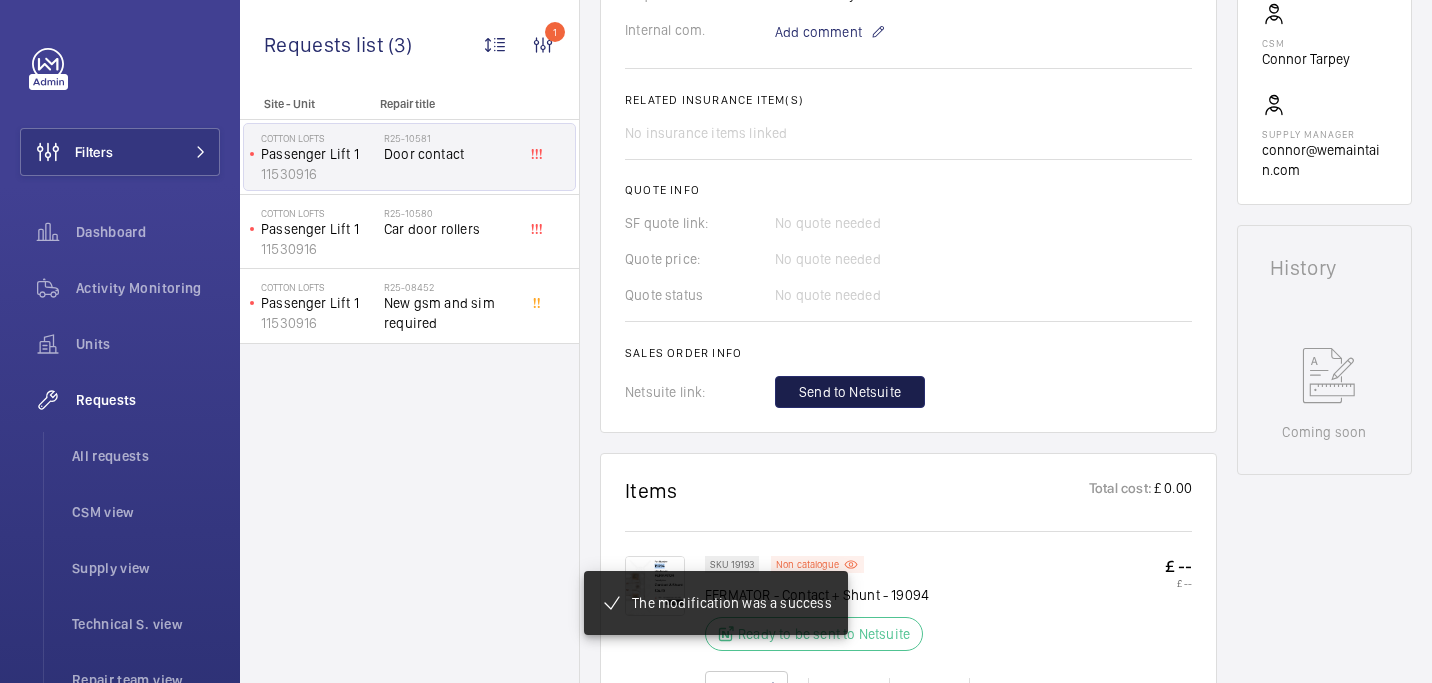 click on "Send to Netsuite" 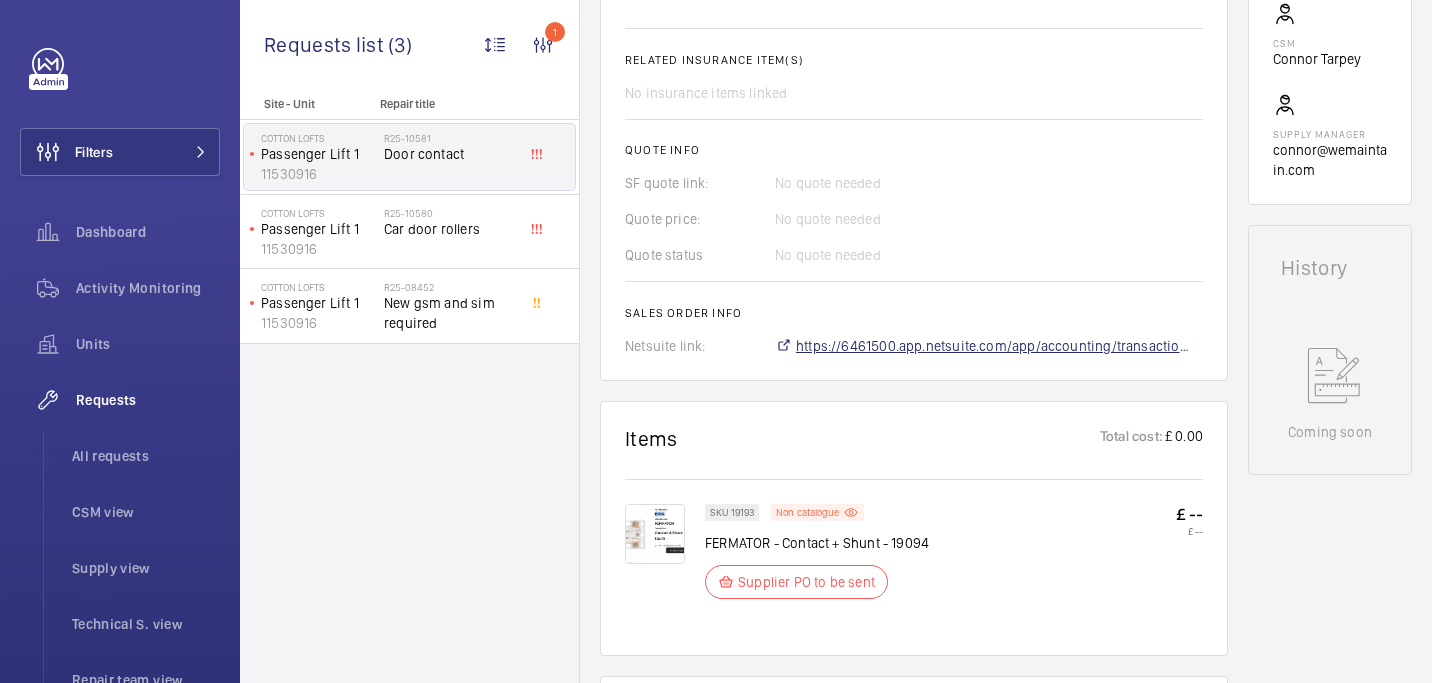 scroll, scrollTop: 735, scrollLeft: 0, axis: vertical 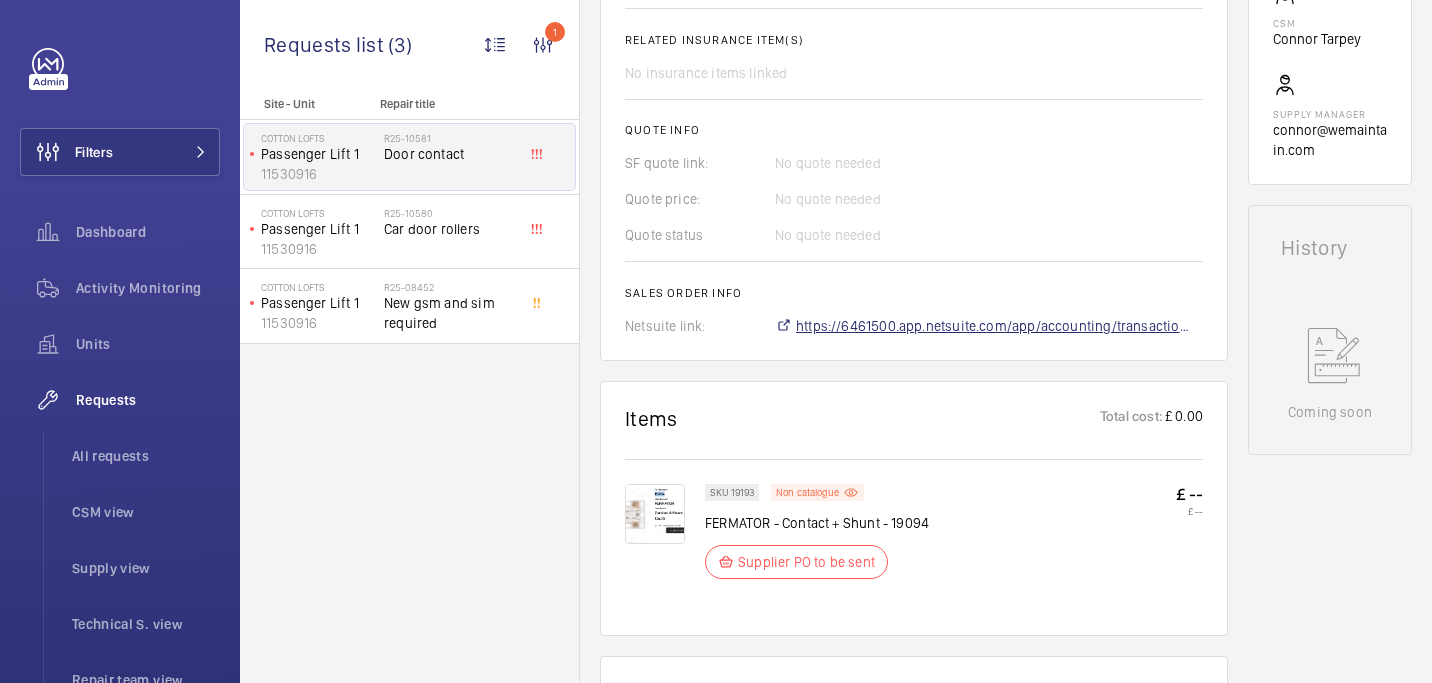 click on "https://6461500.app.netsuite.com/app/accounting/transactions/salesord.nl?id=2886290" 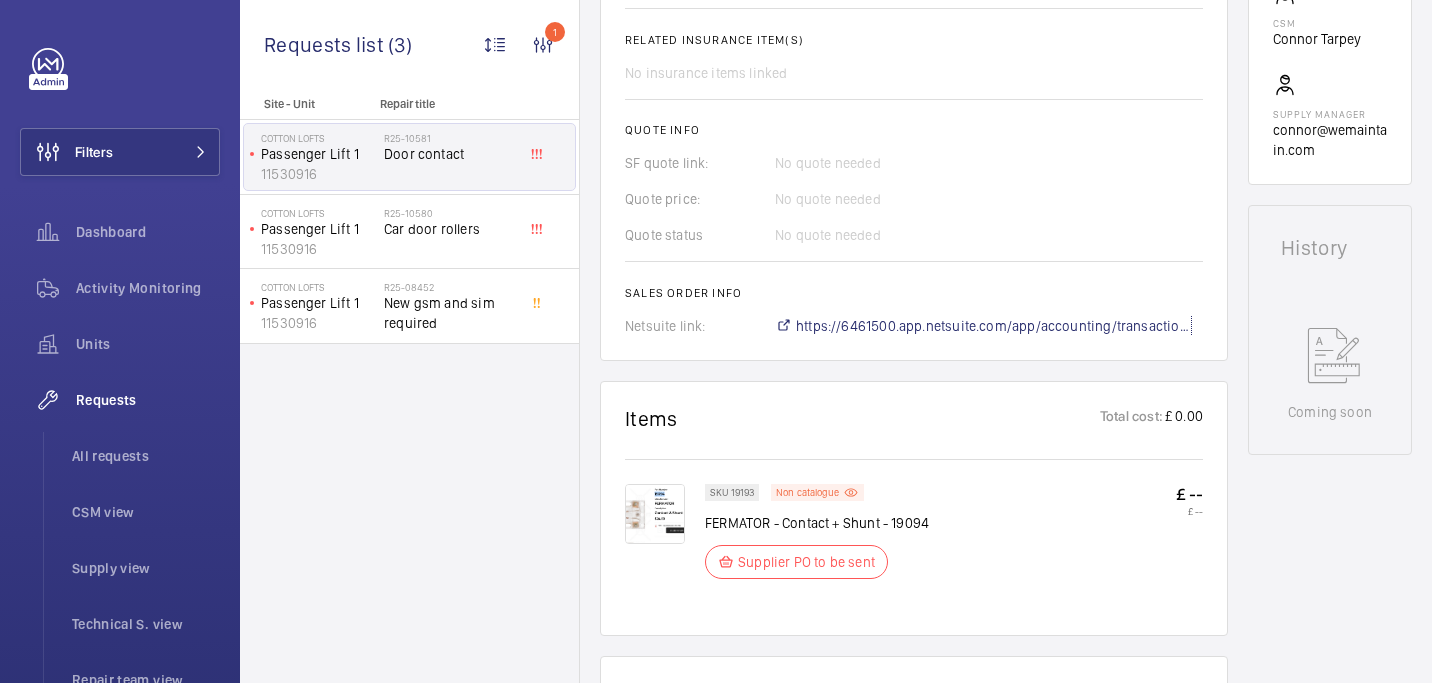 scroll, scrollTop: 0, scrollLeft: 0, axis: both 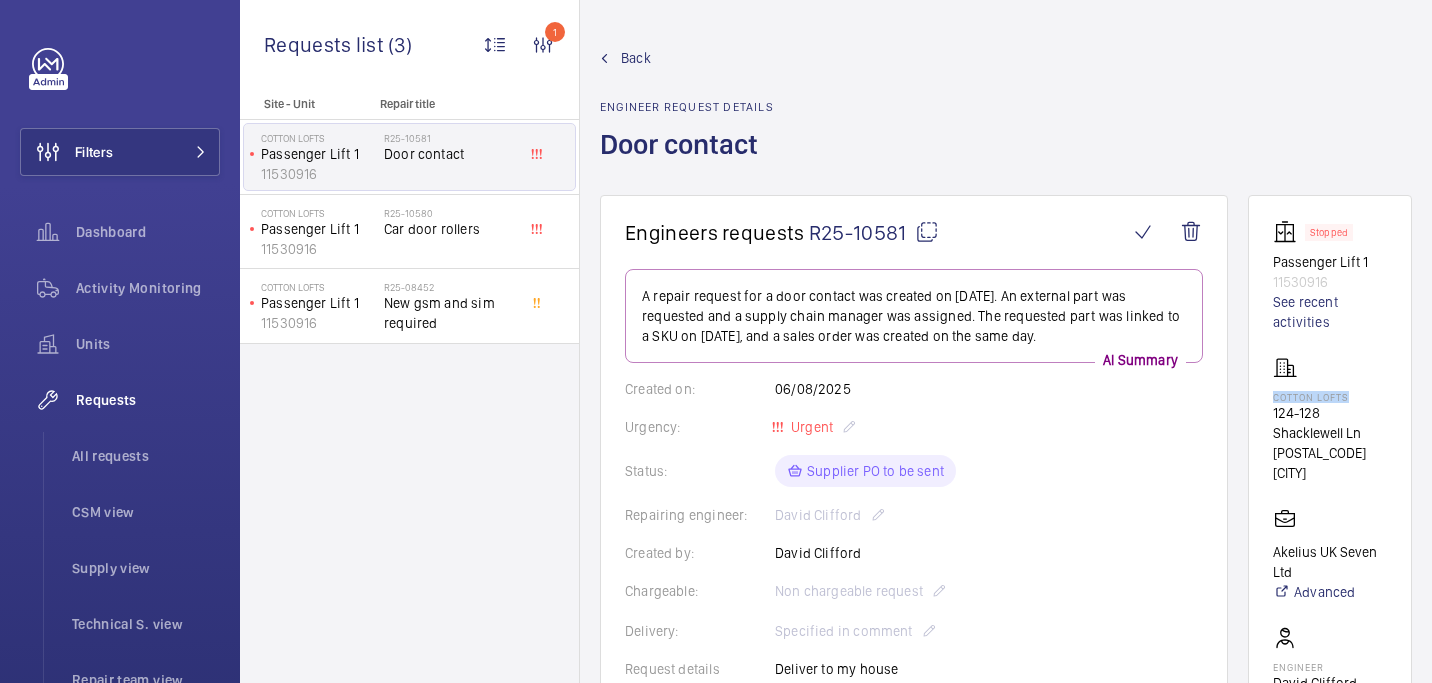 drag, startPoint x: 1272, startPoint y: 400, endPoint x: 1404, endPoint y: 392, distance: 132.2422 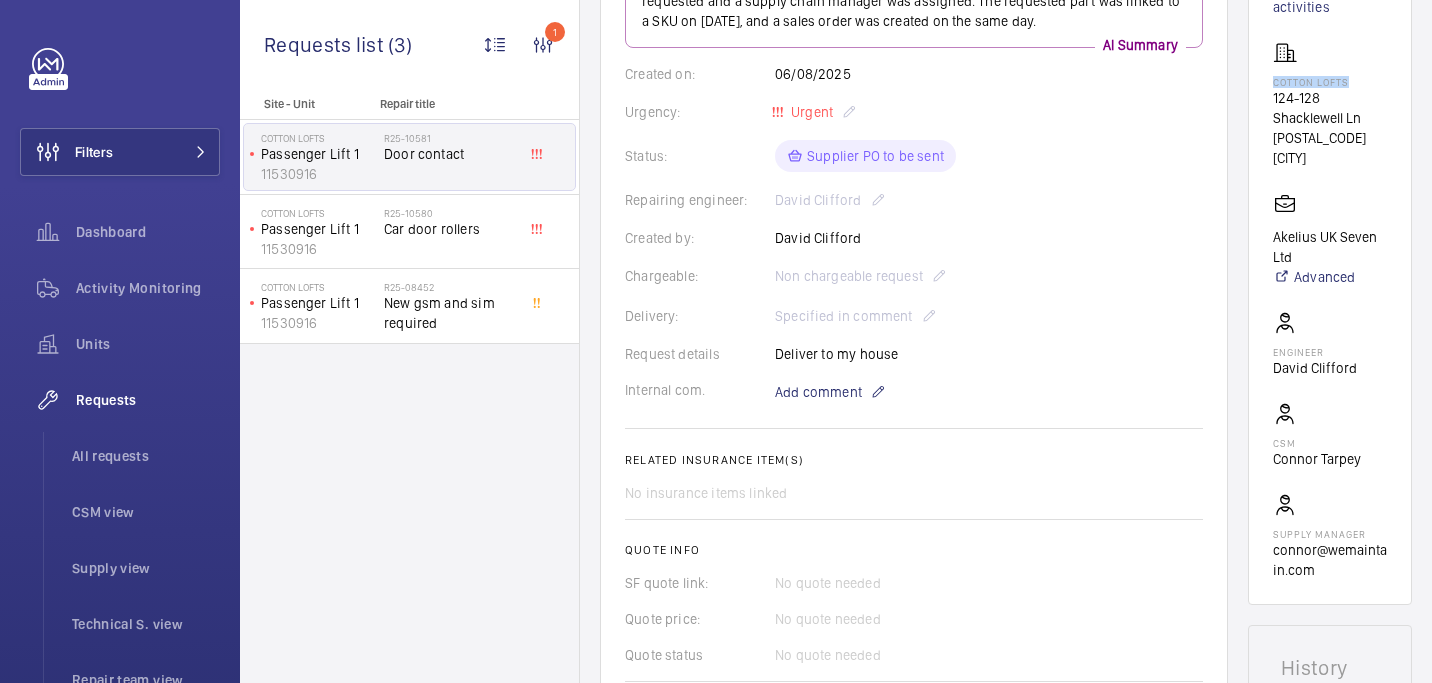 scroll, scrollTop: 374, scrollLeft: 0, axis: vertical 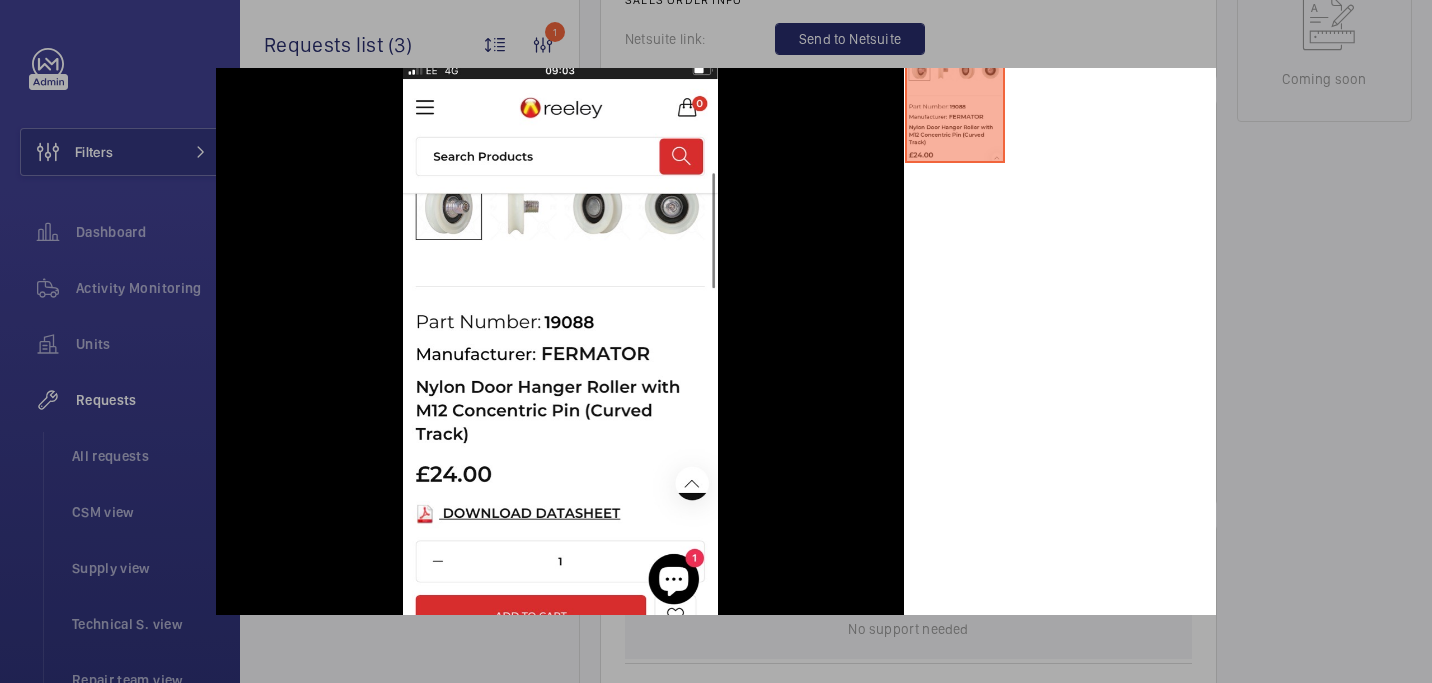 click at bounding box center [716, 341] 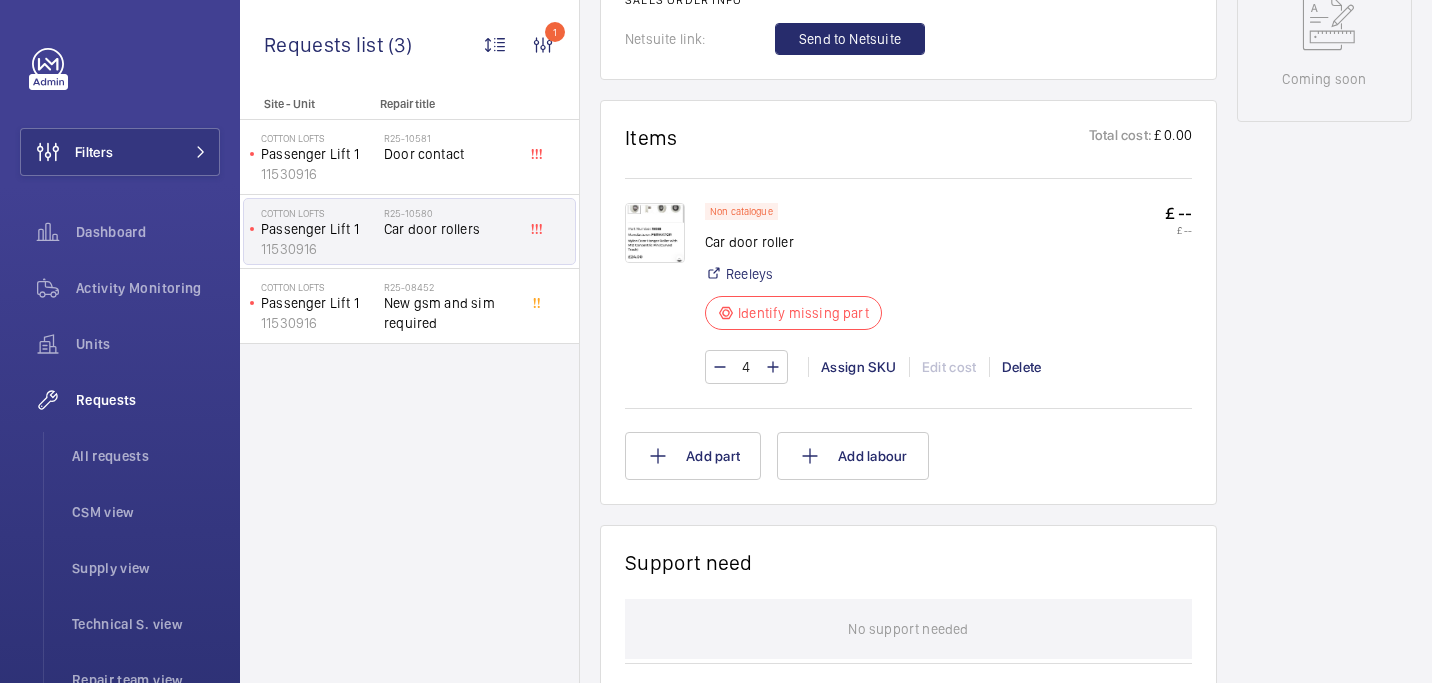 click on "4 Assign SKU Edit cost Delete" 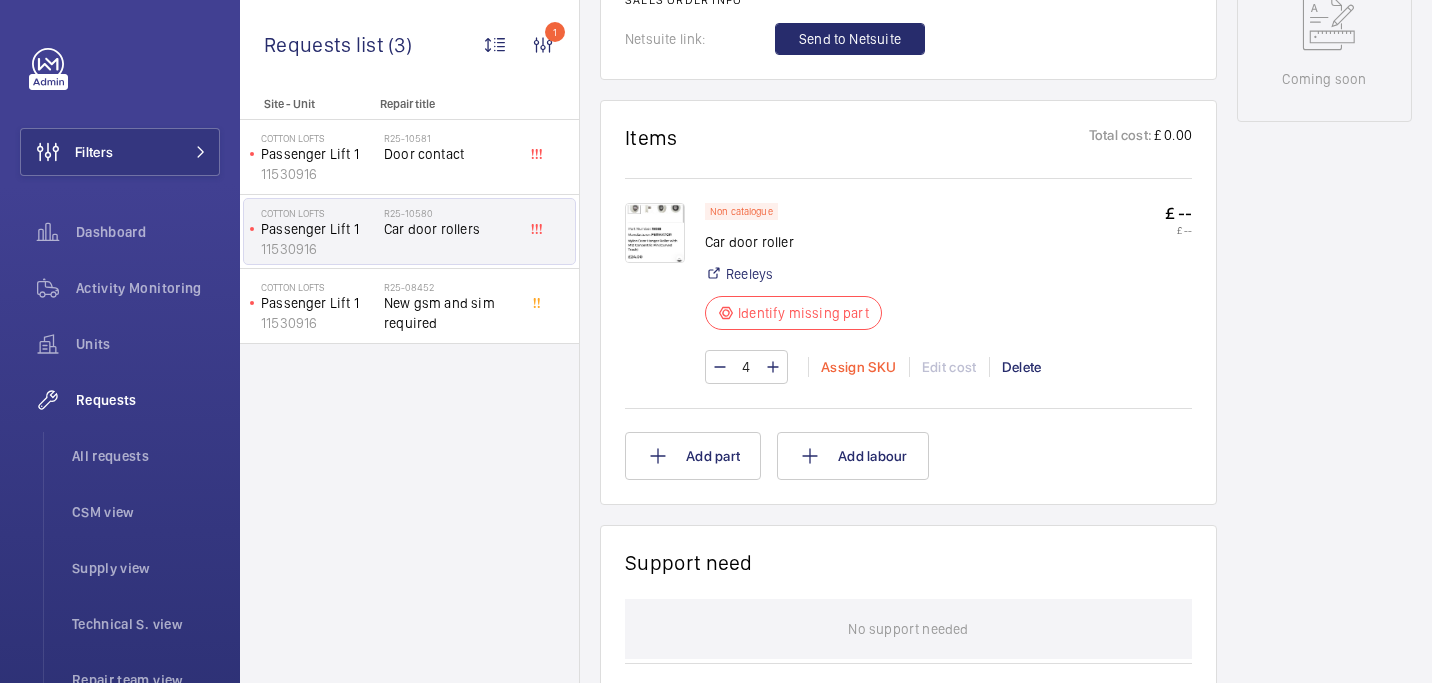 click on "Assign SKU" 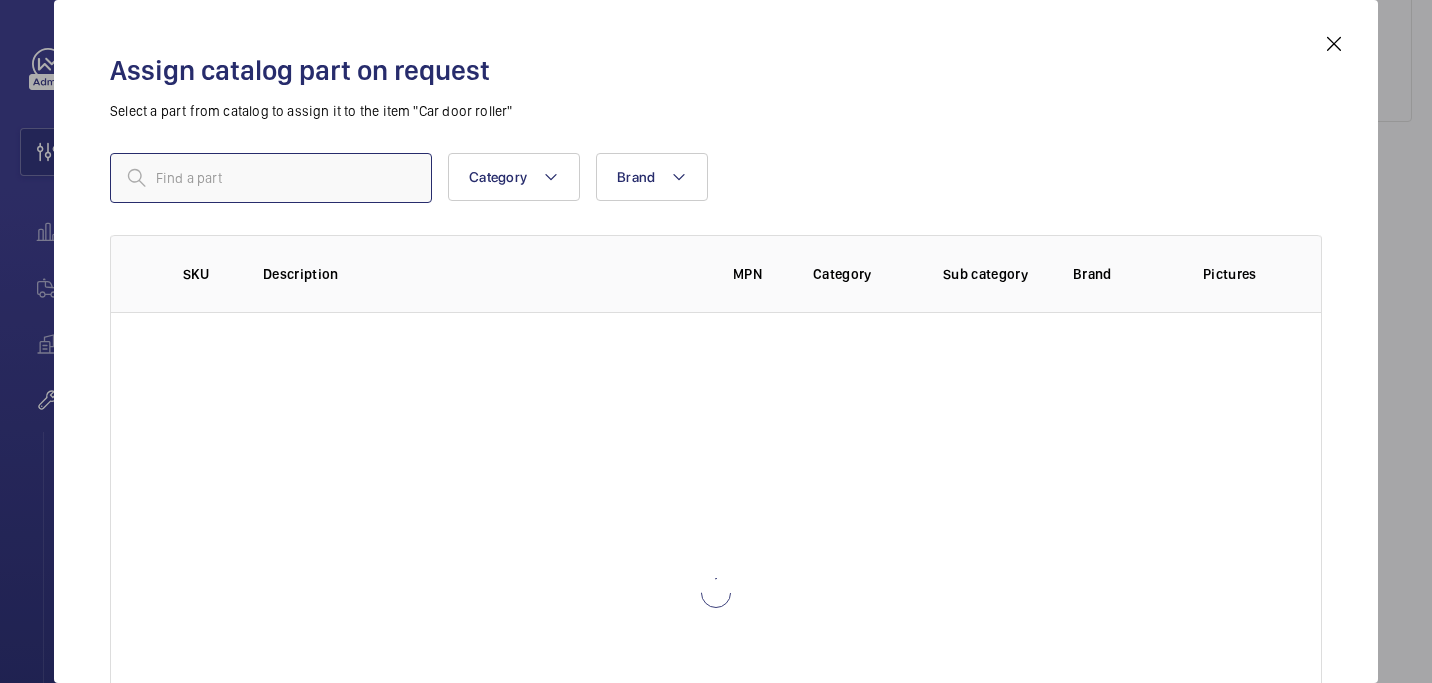 click at bounding box center [271, 178] 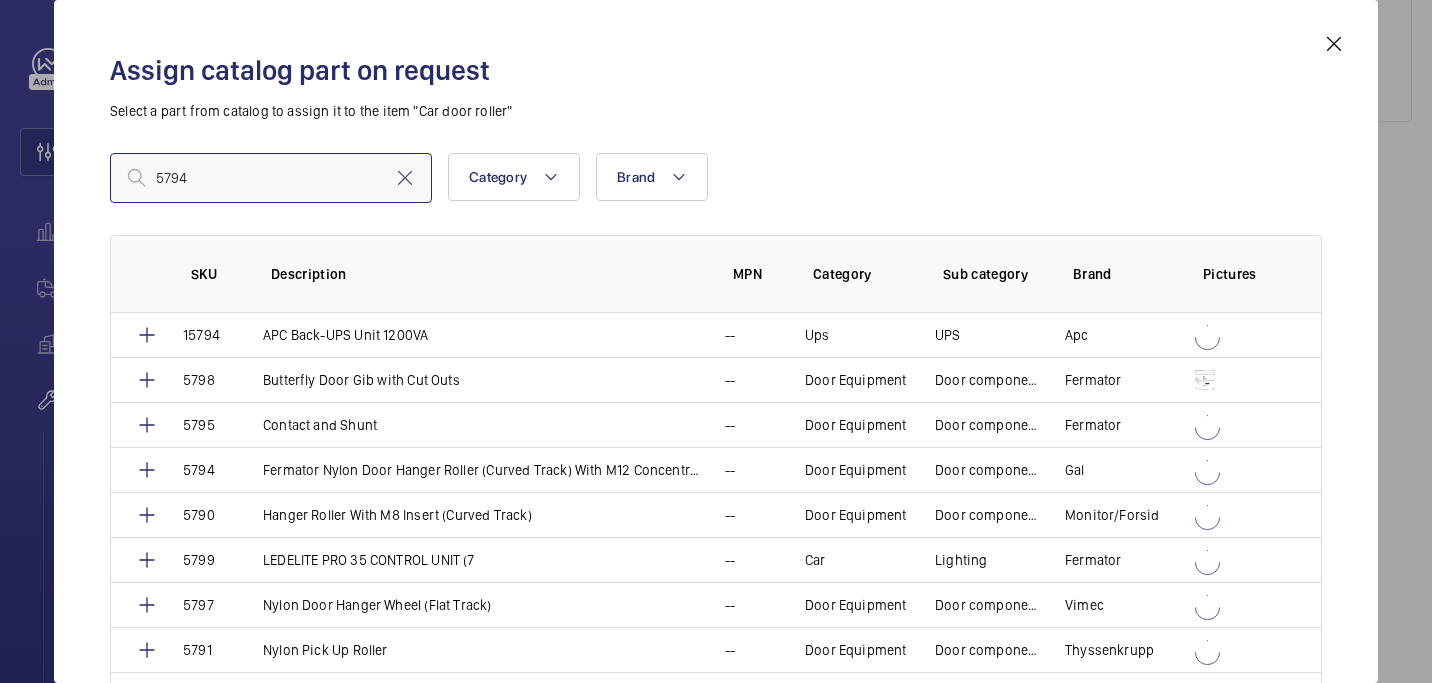 click on "5794" at bounding box center [271, 178] 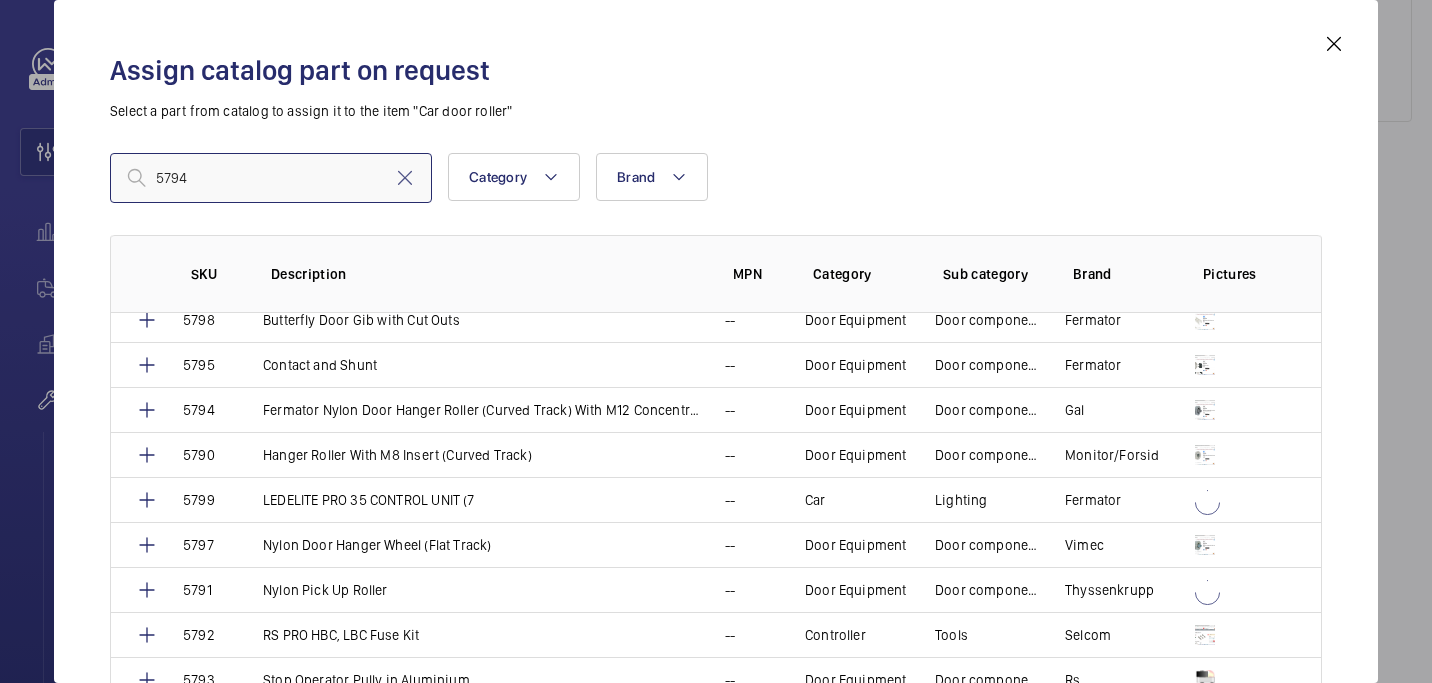 scroll, scrollTop: 60, scrollLeft: 0, axis: vertical 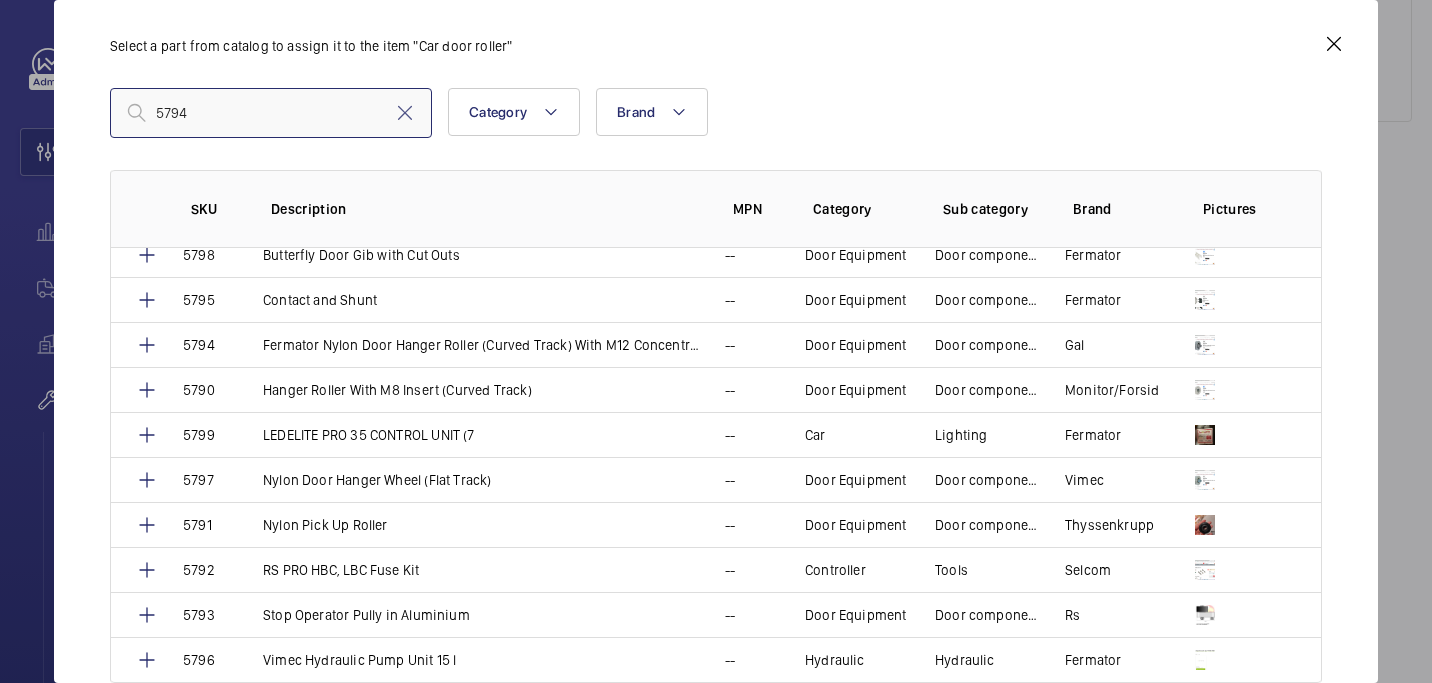 type on "5794" 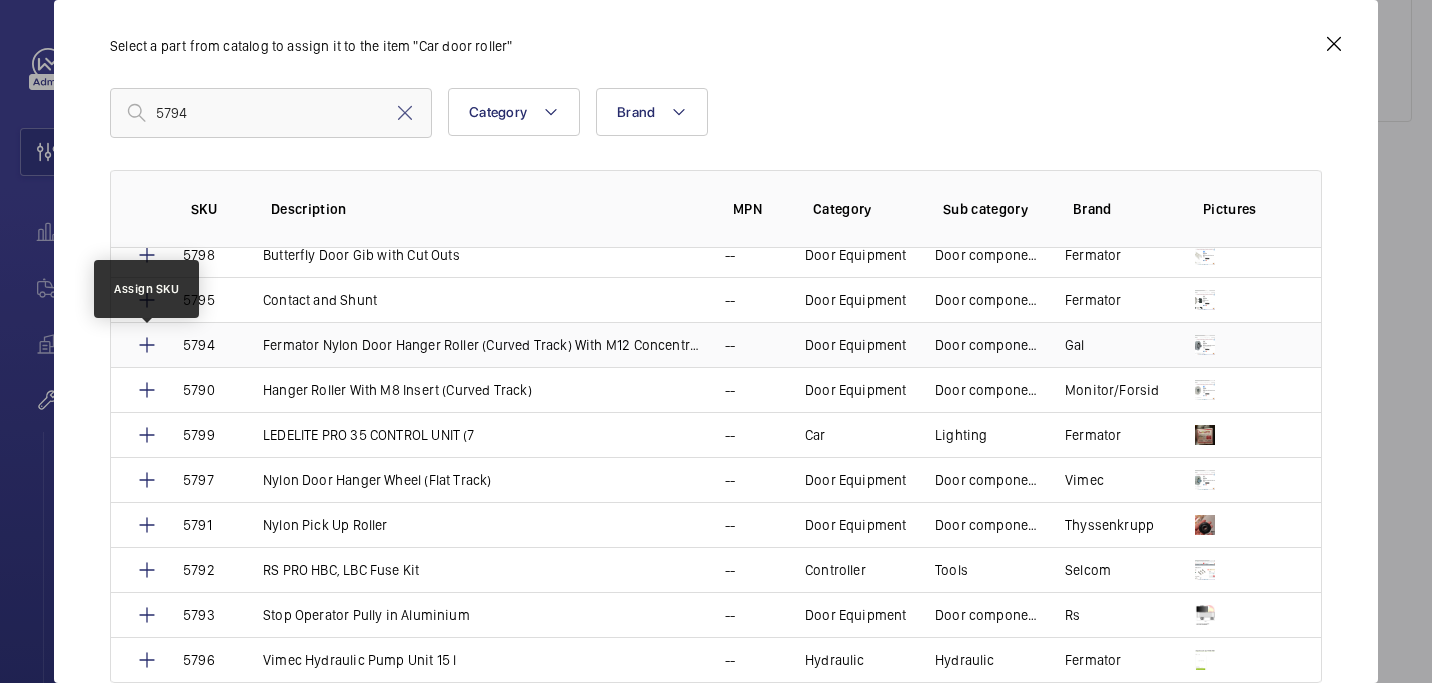 click at bounding box center [147, 345] 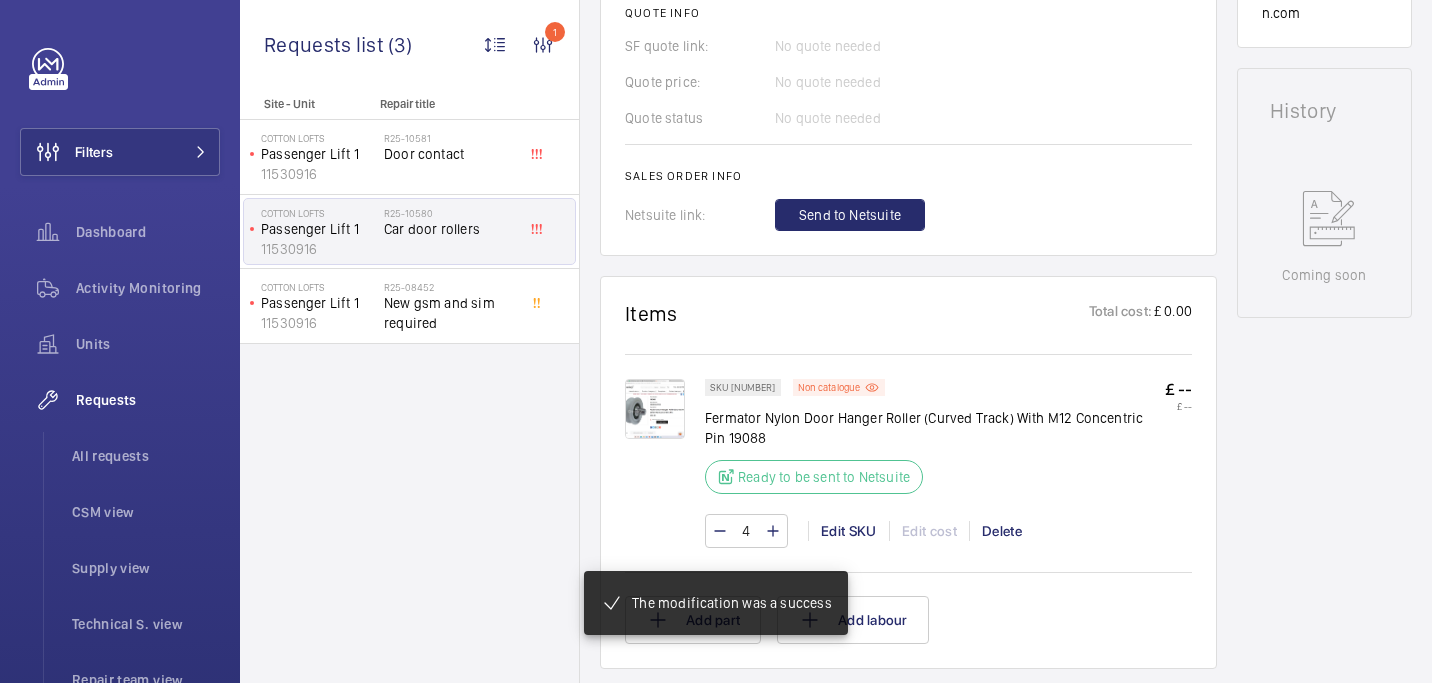 scroll, scrollTop: 872, scrollLeft: 0, axis: vertical 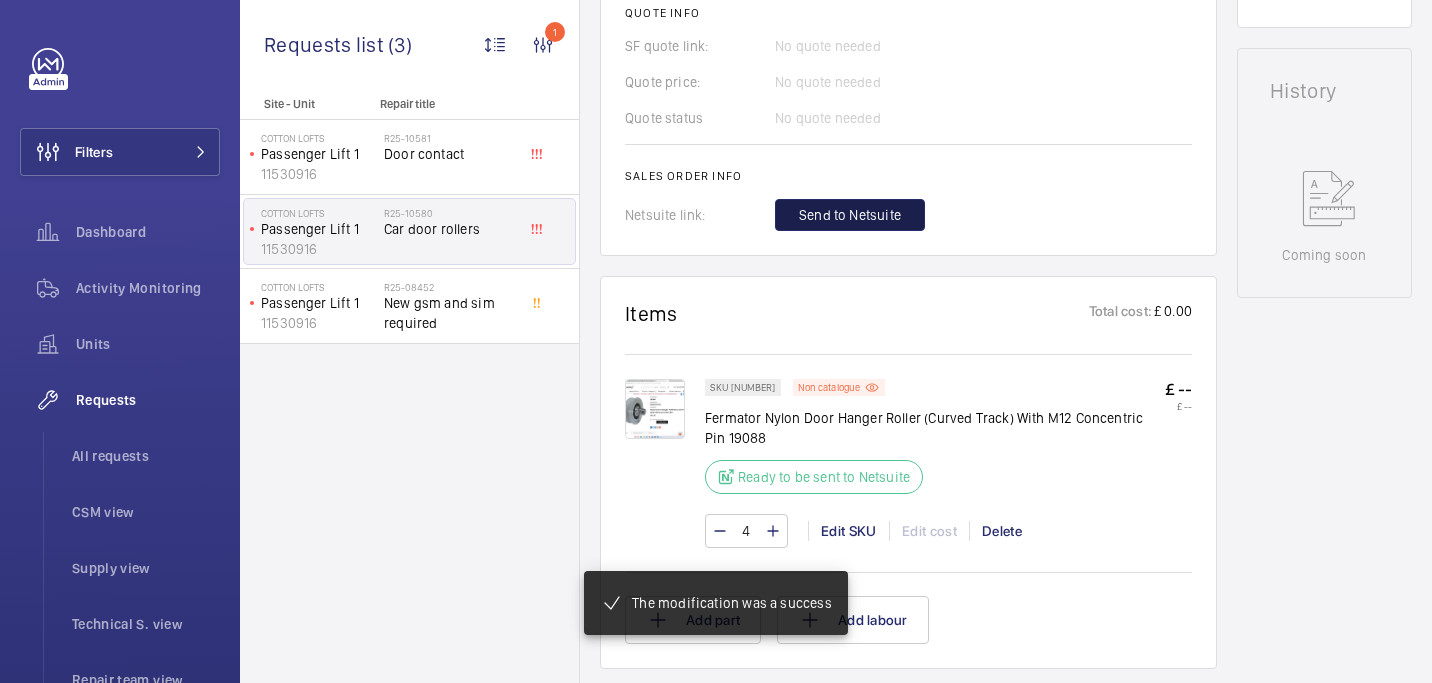 click on "Send to Netsuite" 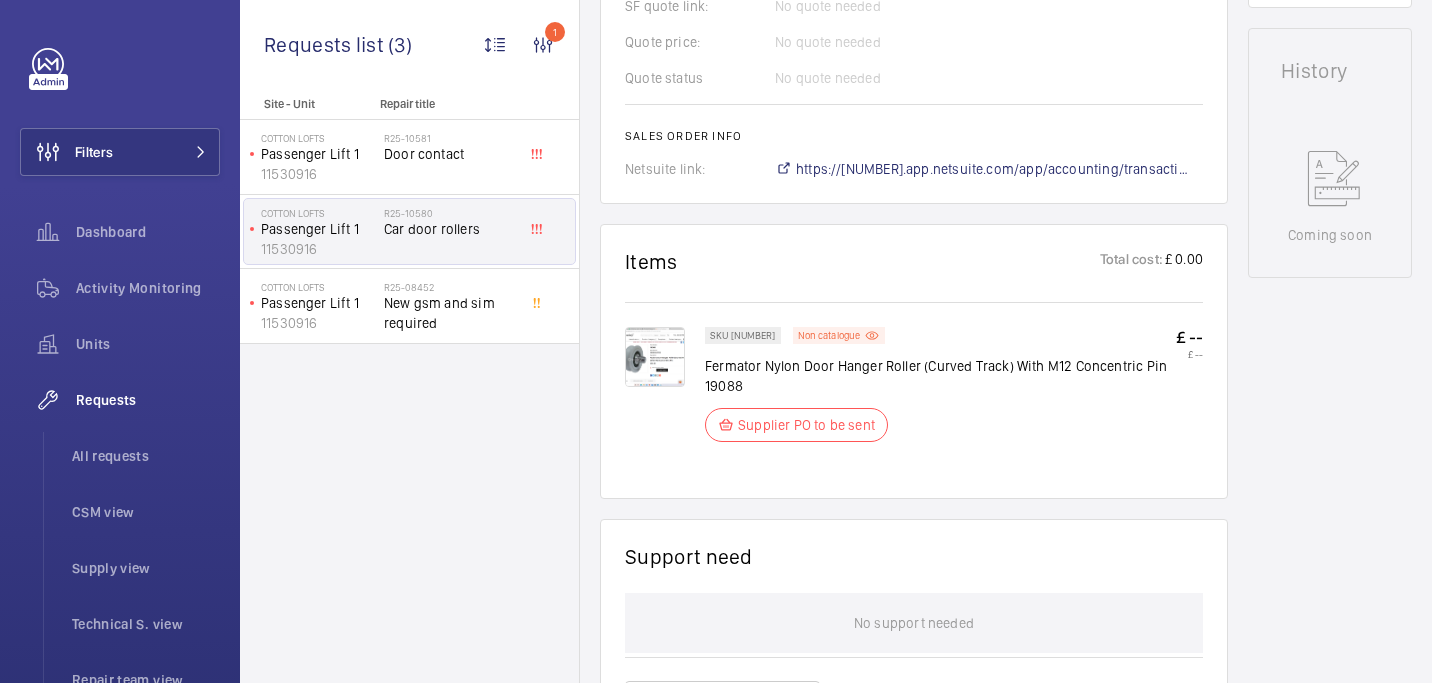 scroll, scrollTop: 932, scrollLeft: 0, axis: vertical 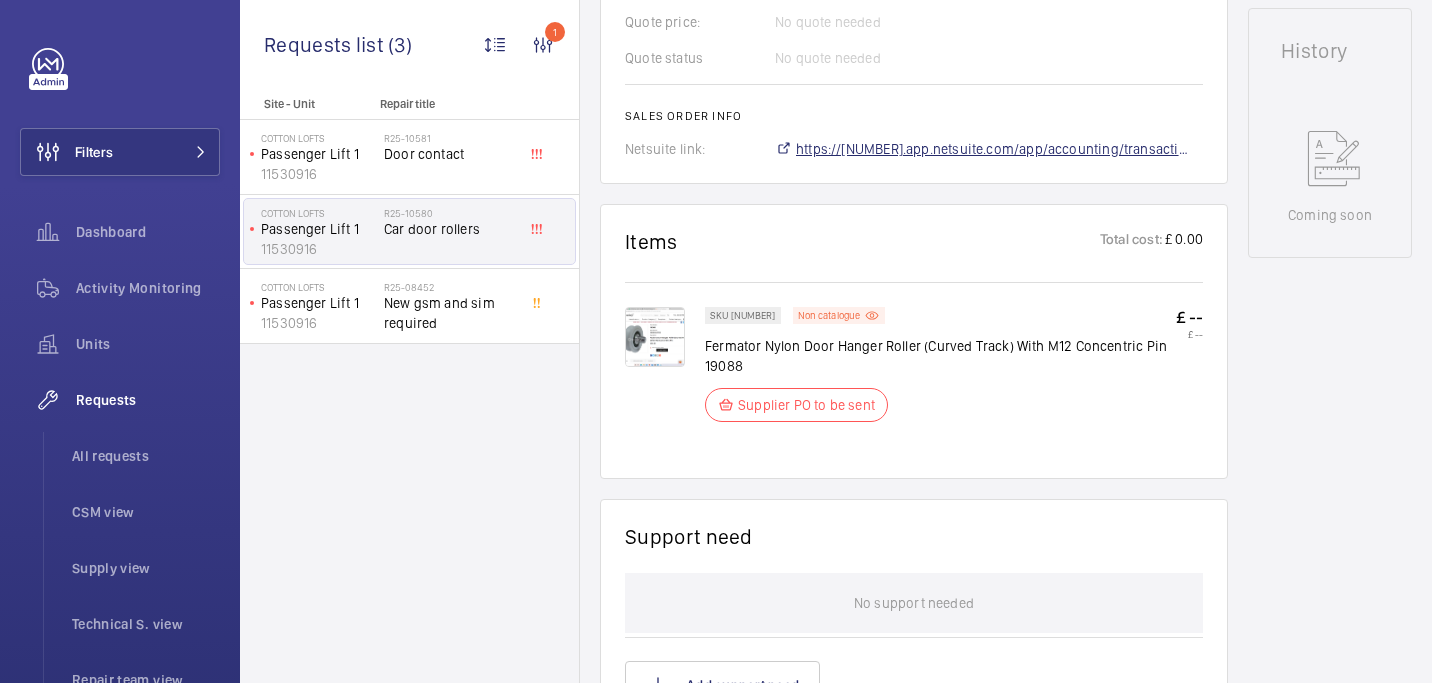 click on "https://6461500.app.netsuite.com/app/accounting/transactions/salesord.nl?id=2886289" 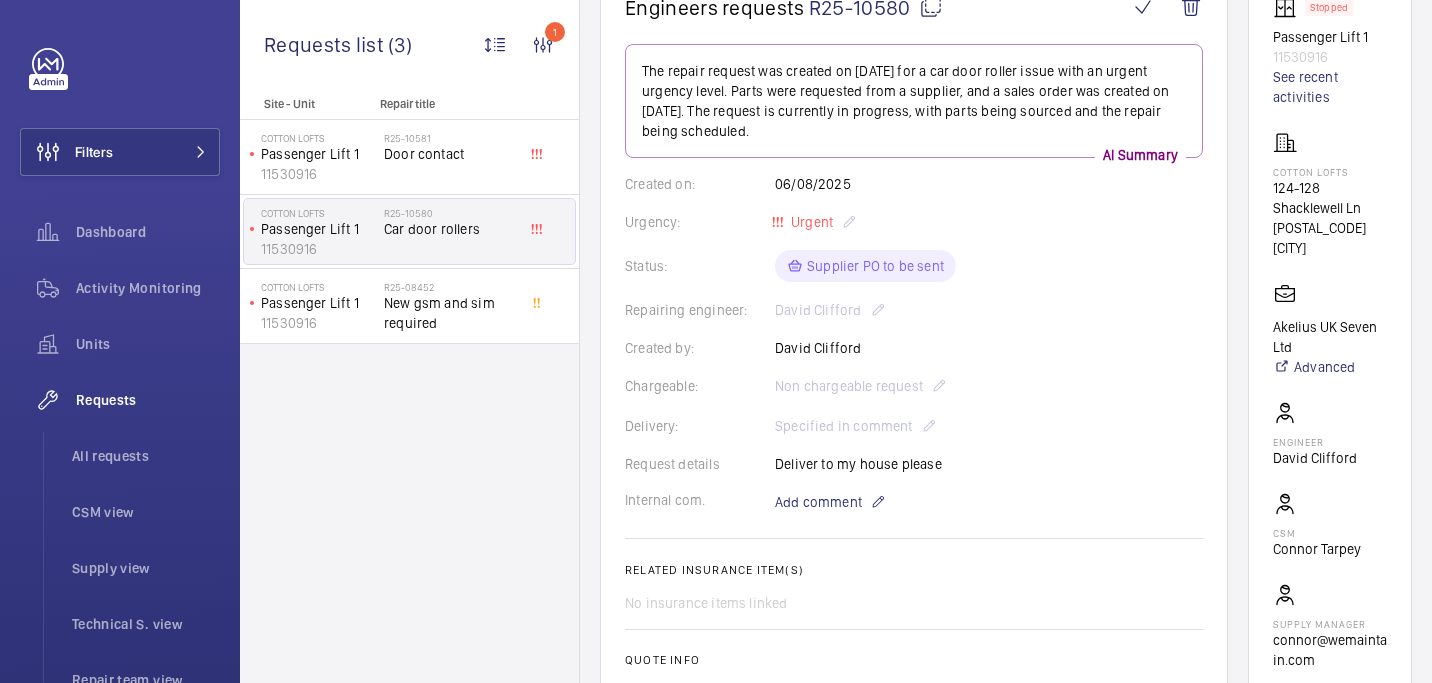 scroll, scrollTop: 224, scrollLeft: 0, axis: vertical 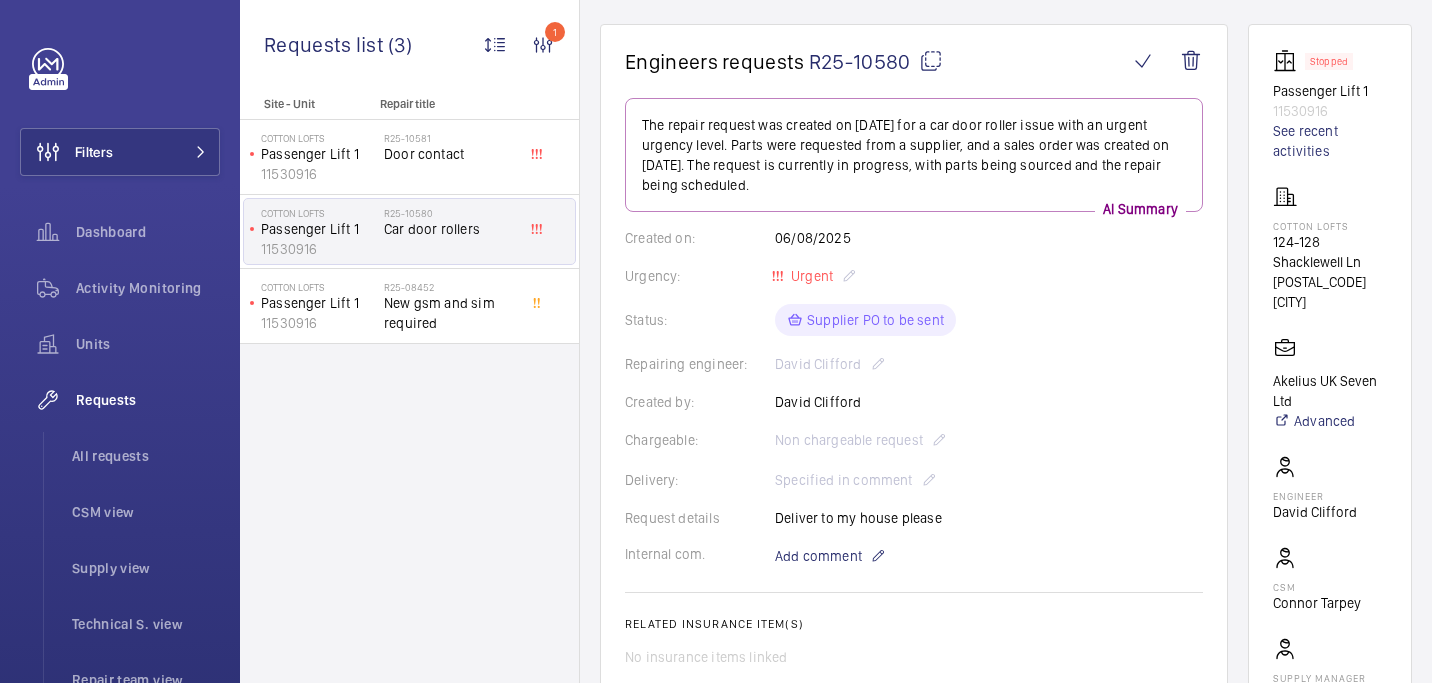 click on "Cotton Lofts" 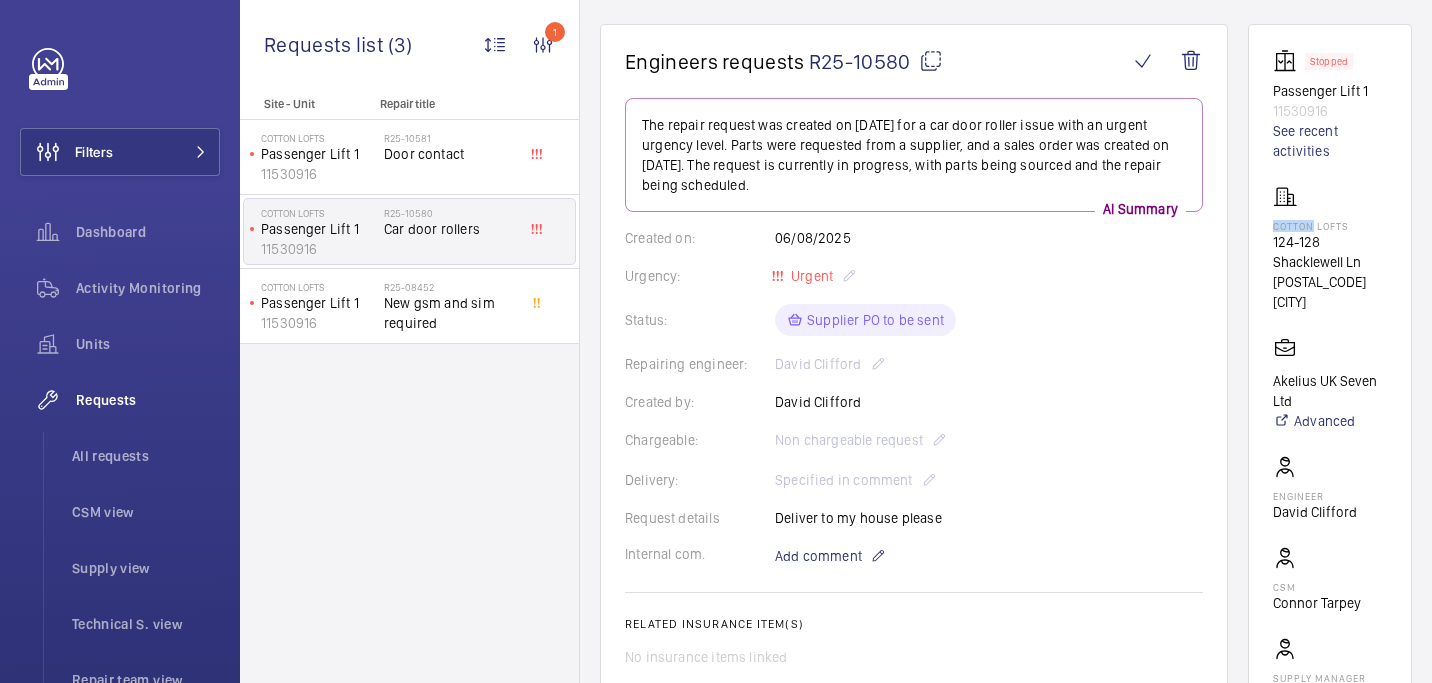 click on "Cotton Lofts" 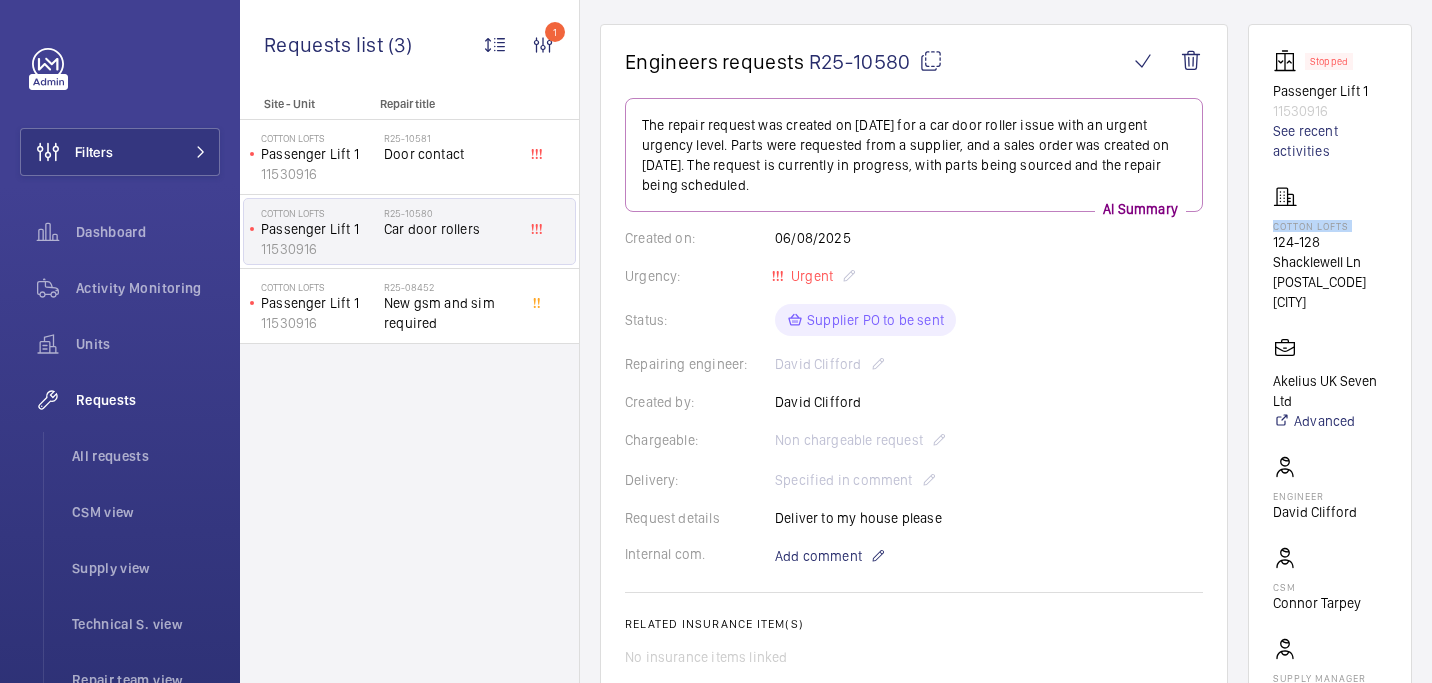 click on "Cotton Lofts" 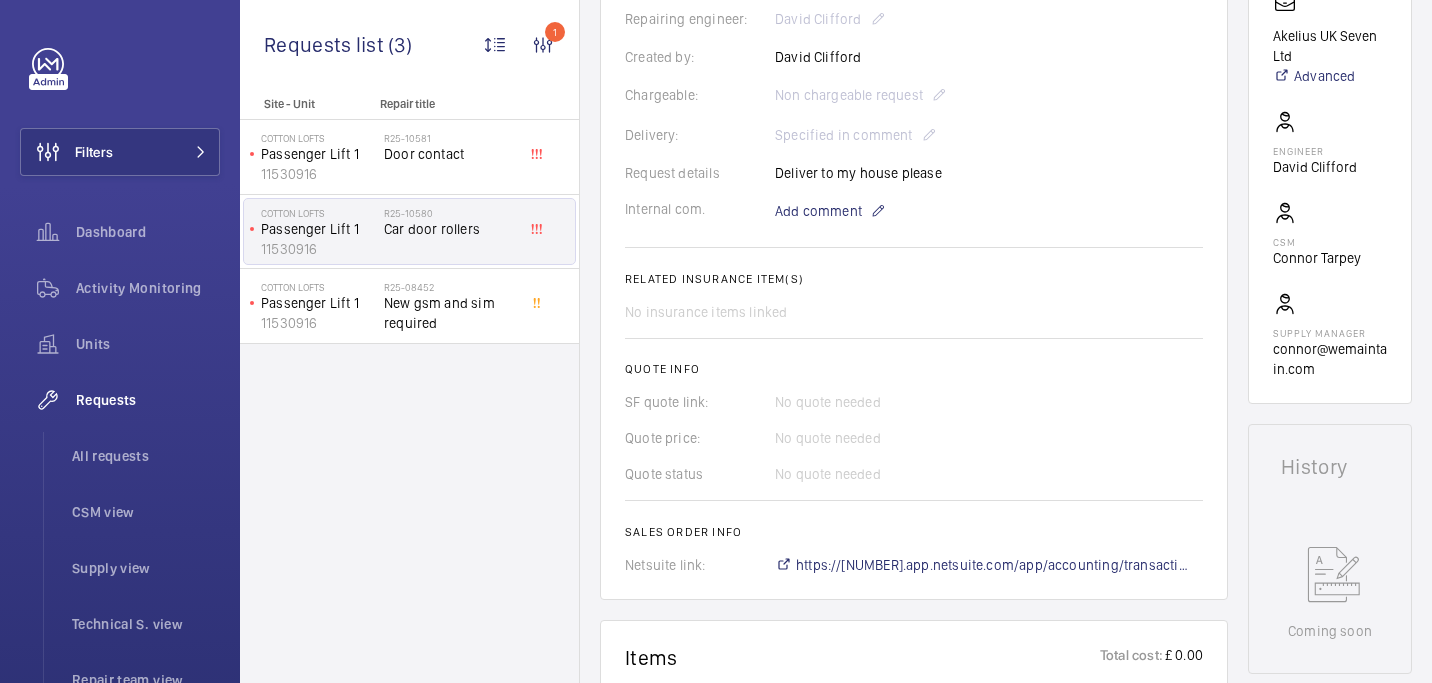 scroll, scrollTop: 504, scrollLeft: 0, axis: vertical 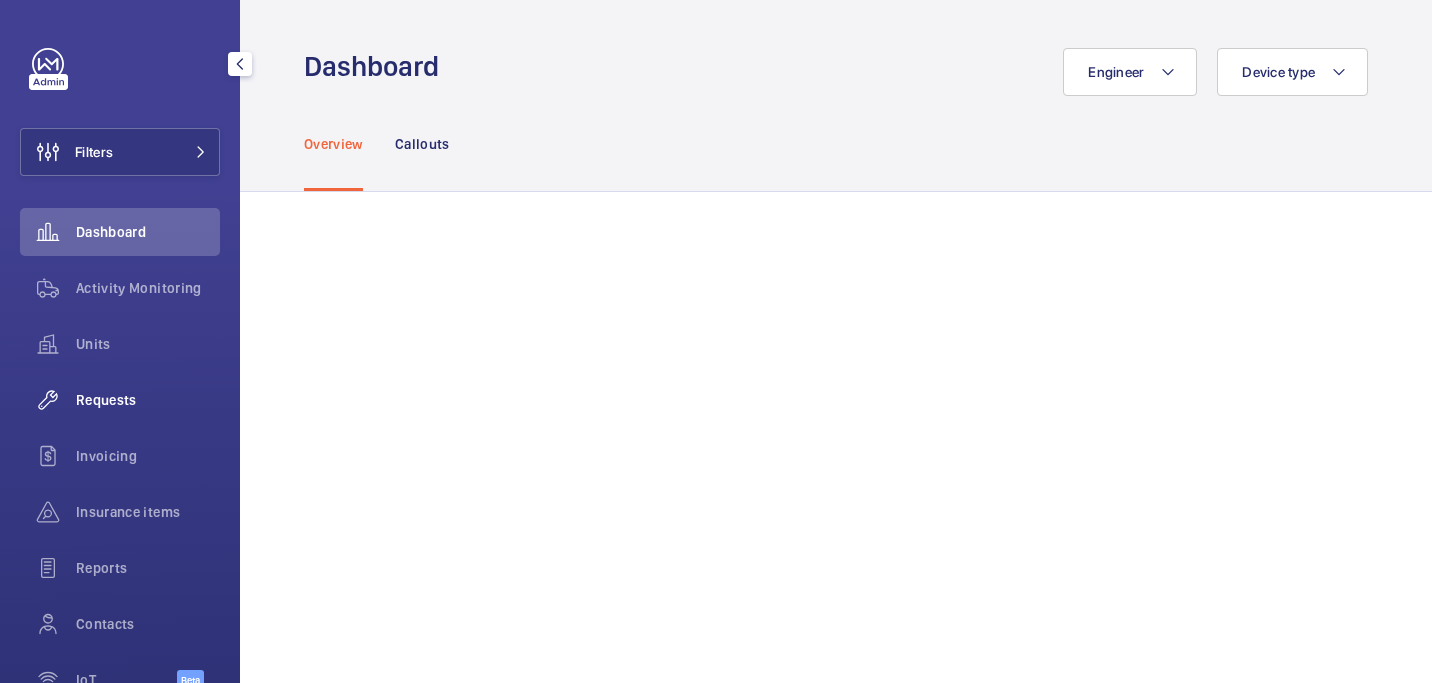 click on "Requests" 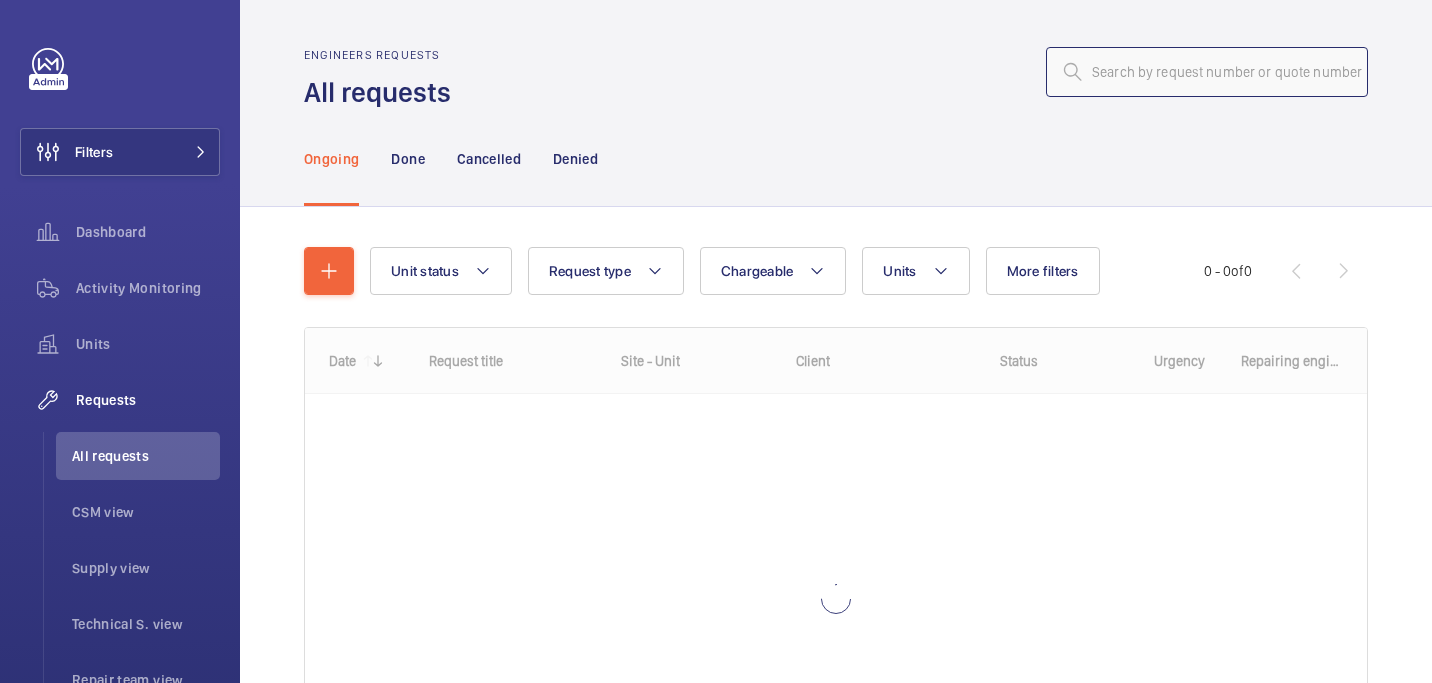 click 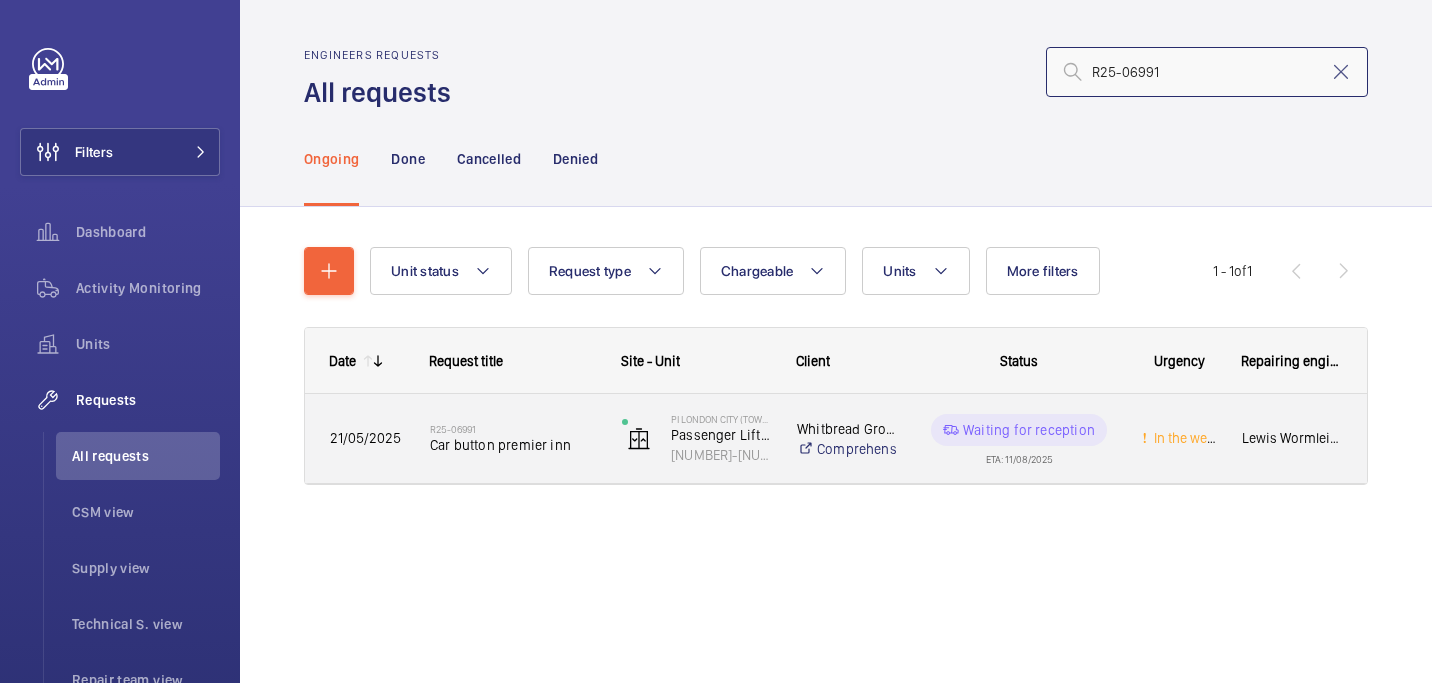 type on "R25-06991" 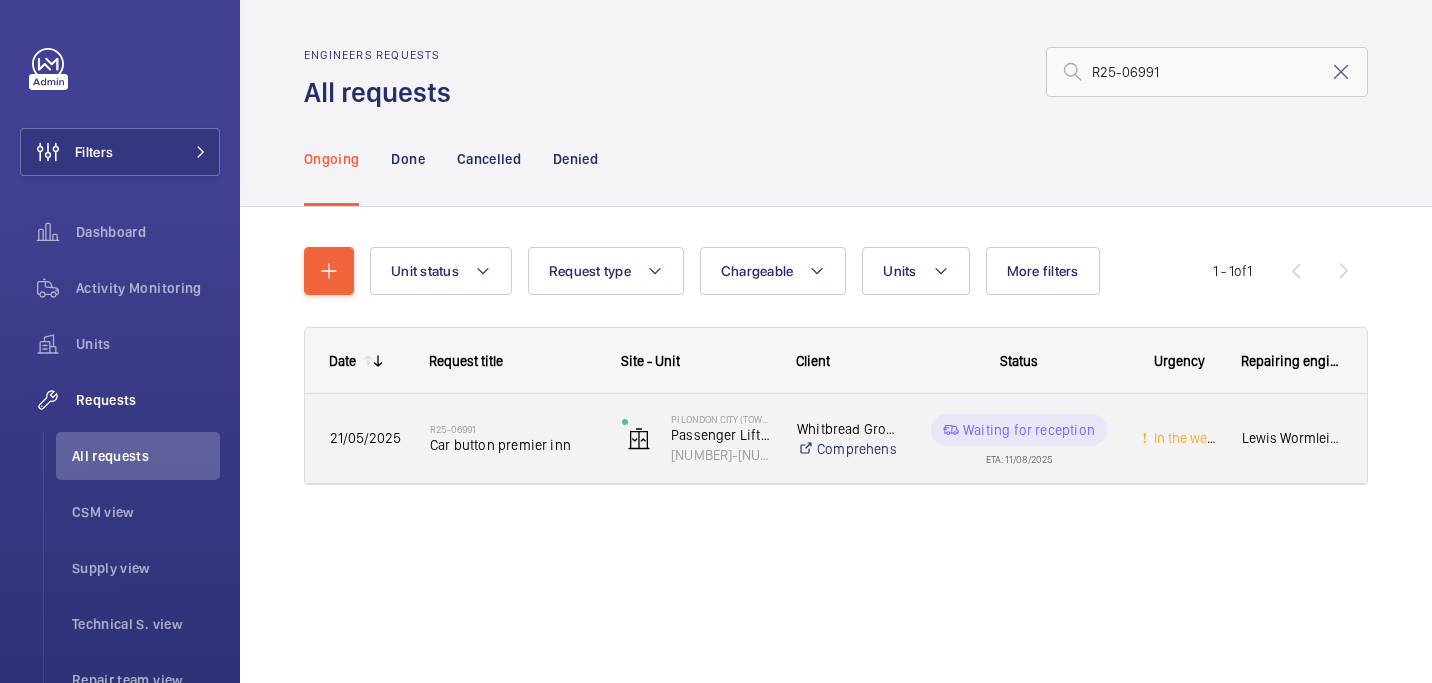 click on "Car button premier inn" 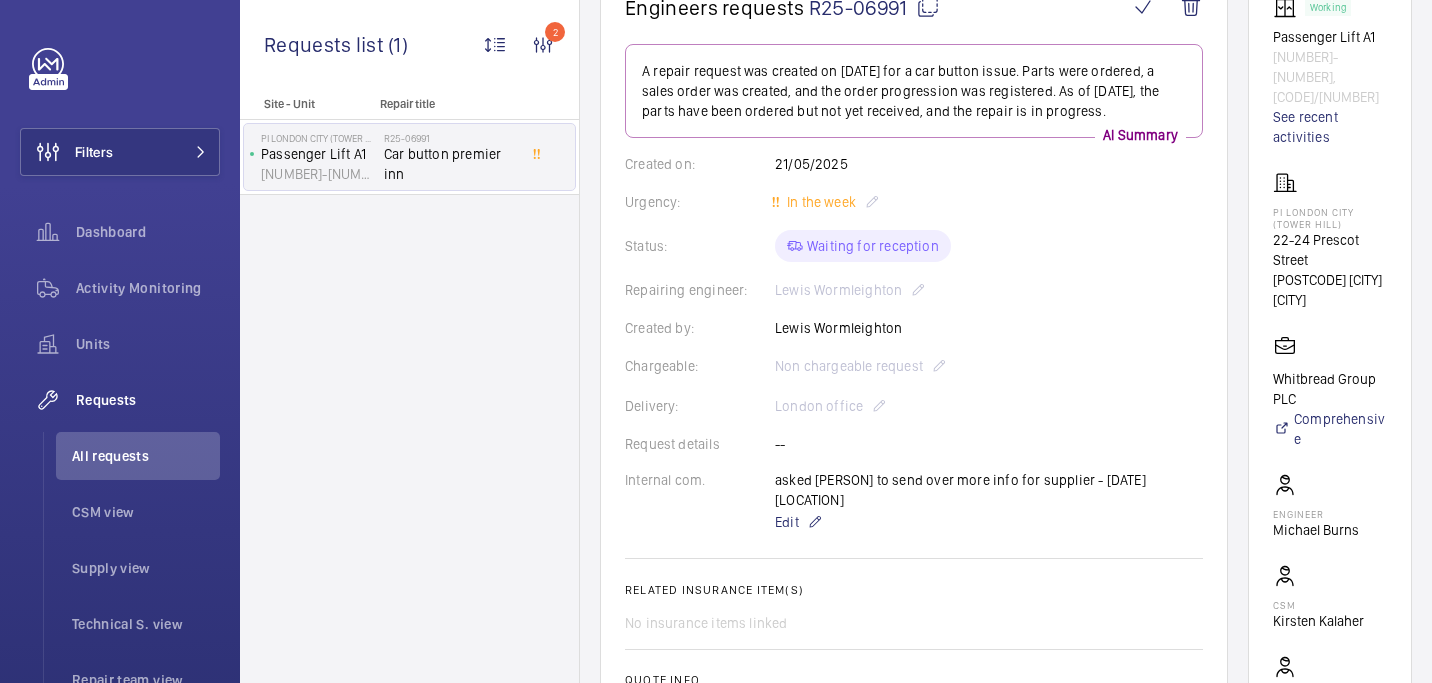 scroll, scrollTop: 217, scrollLeft: 0, axis: vertical 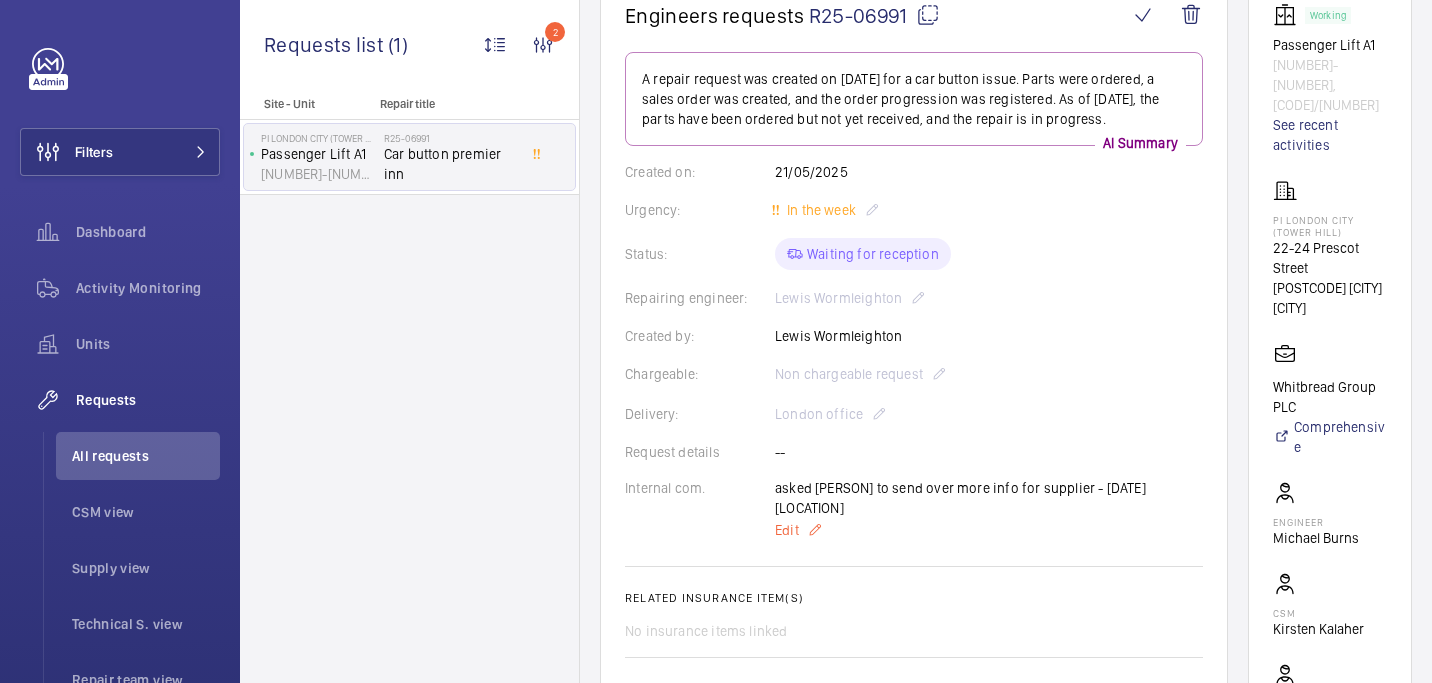 click on "Edit" 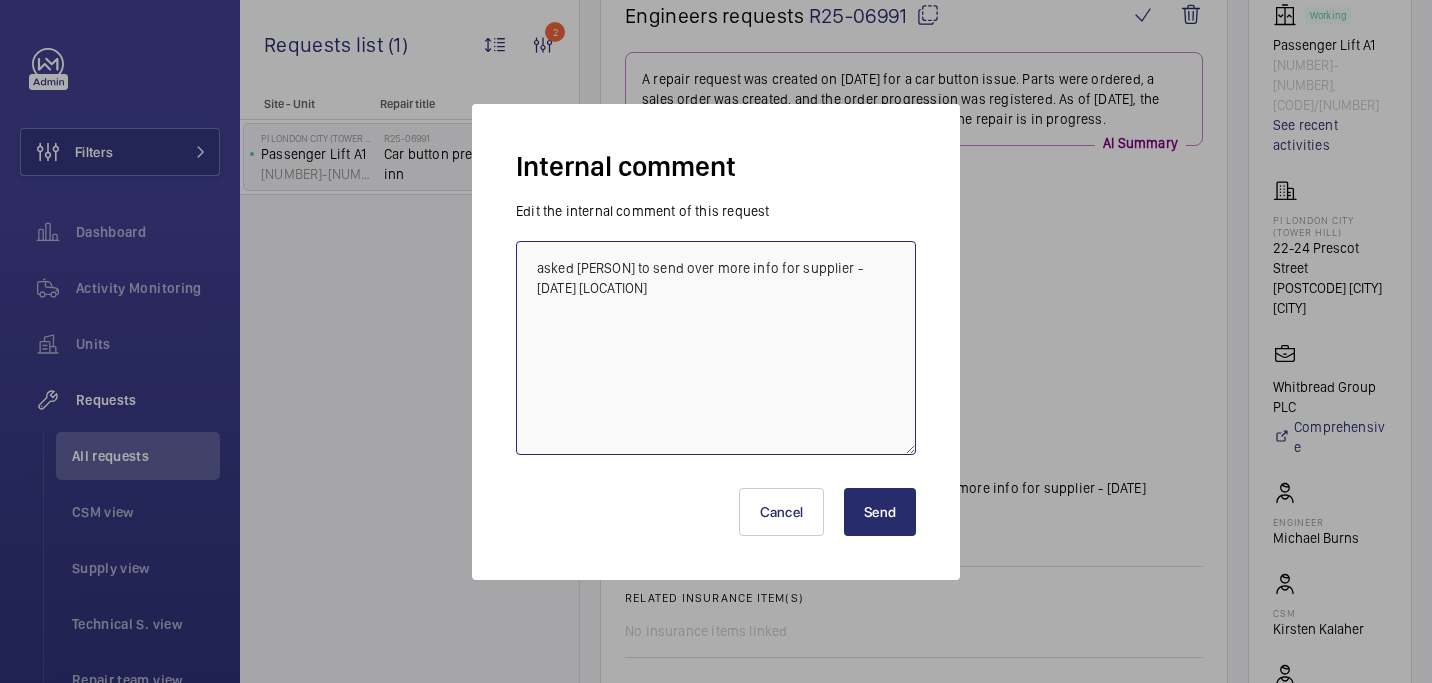 click on "asked lewis to send over more info for supplier - 31/07 india" at bounding box center [716, 348] 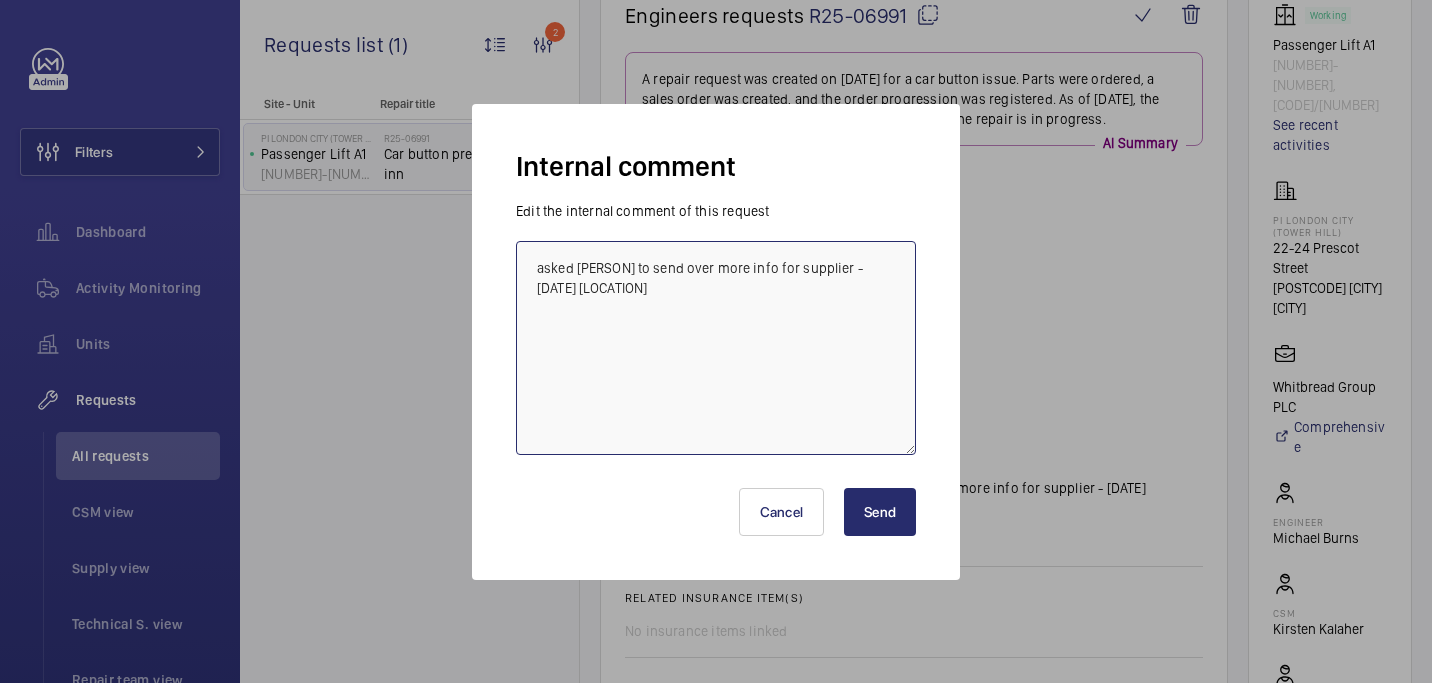 click on "asked lewis to send over more info for supplier - 31/07 india" at bounding box center [716, 348] 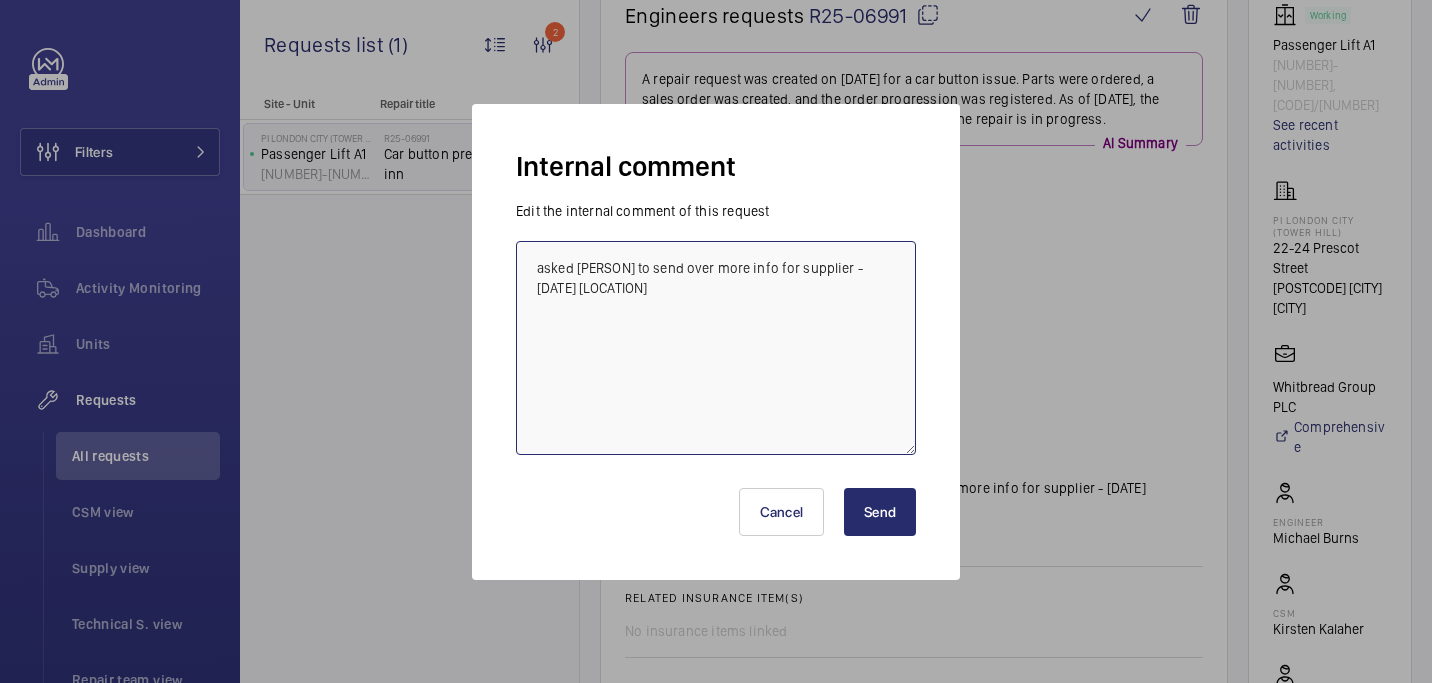 click on "asked lewis to send over more info for supplier - 31/07 india" at bounding box center (716, 348) 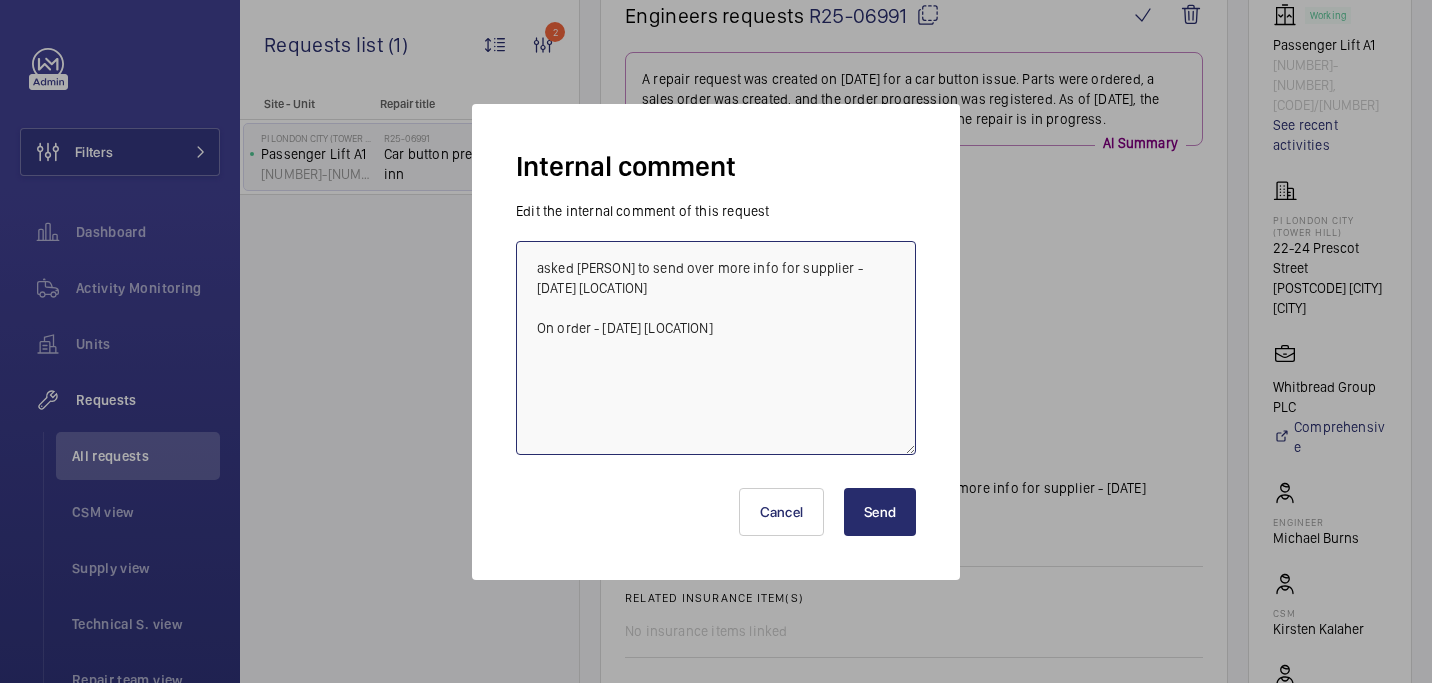 type on "asked lewis to send over more info for supplier - 31/07 india
On order - 07/08 india" 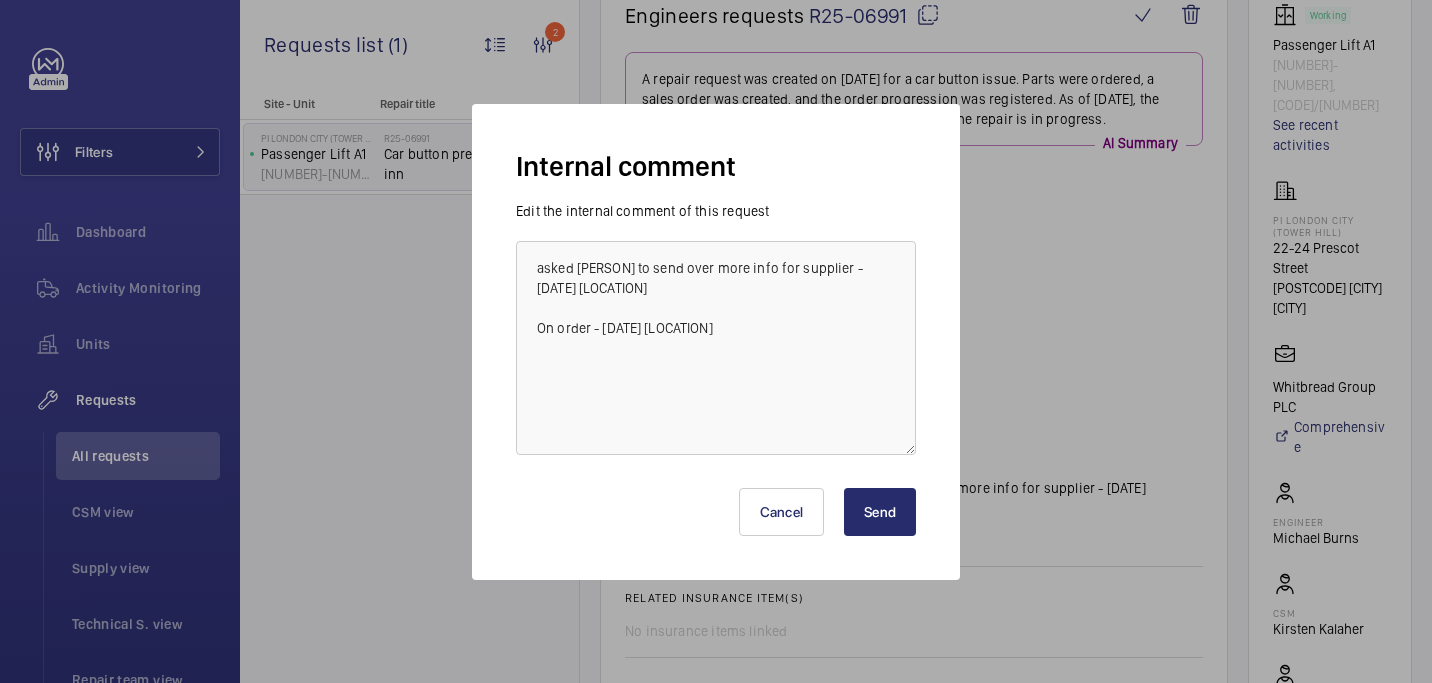 click on "Send" at bounding box center (880, 512) 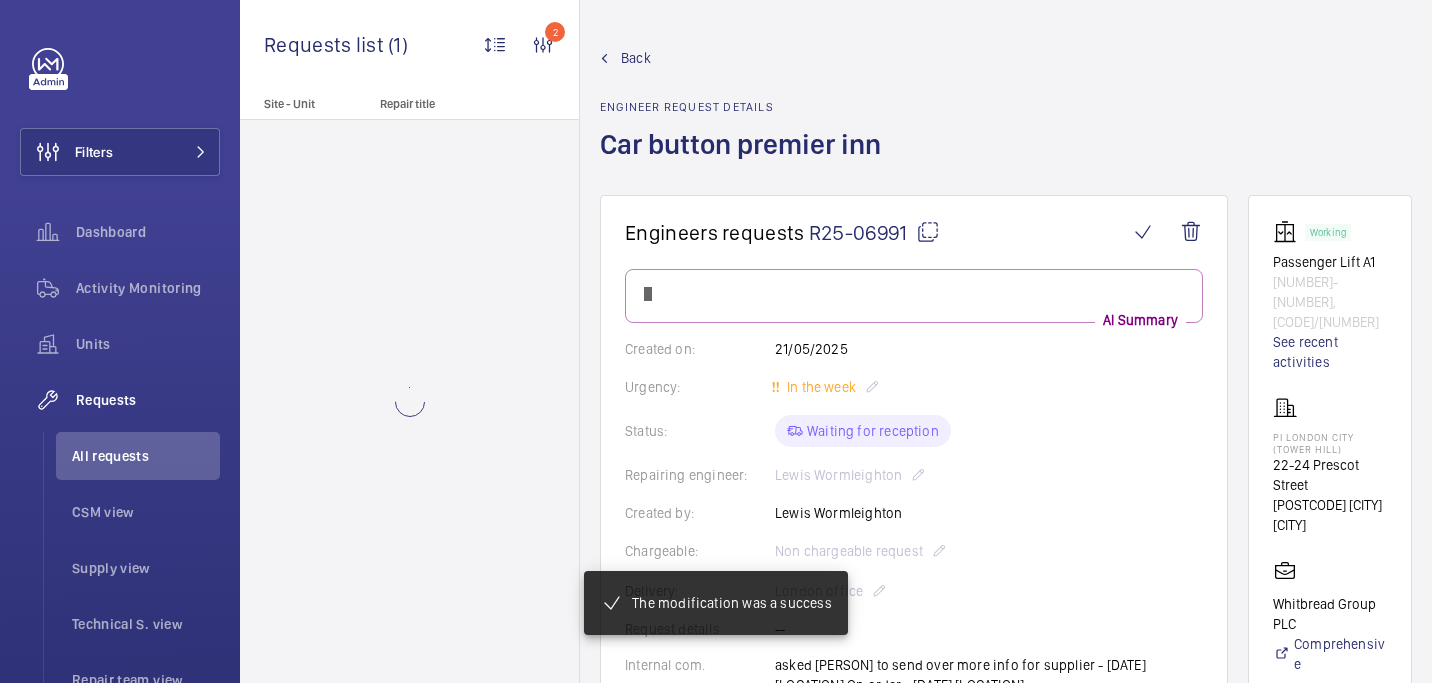 scroll, scrollTop: 217, scrollLeft: 0, axis: vertical 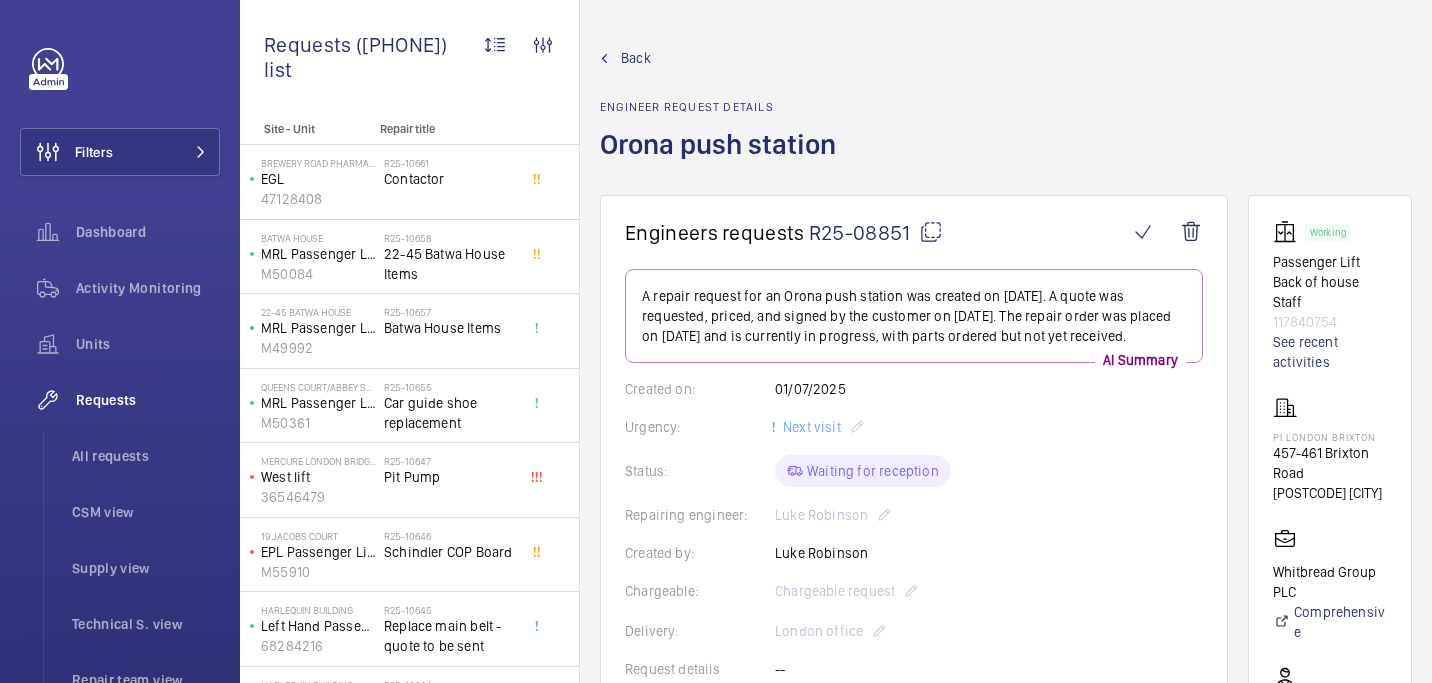 click 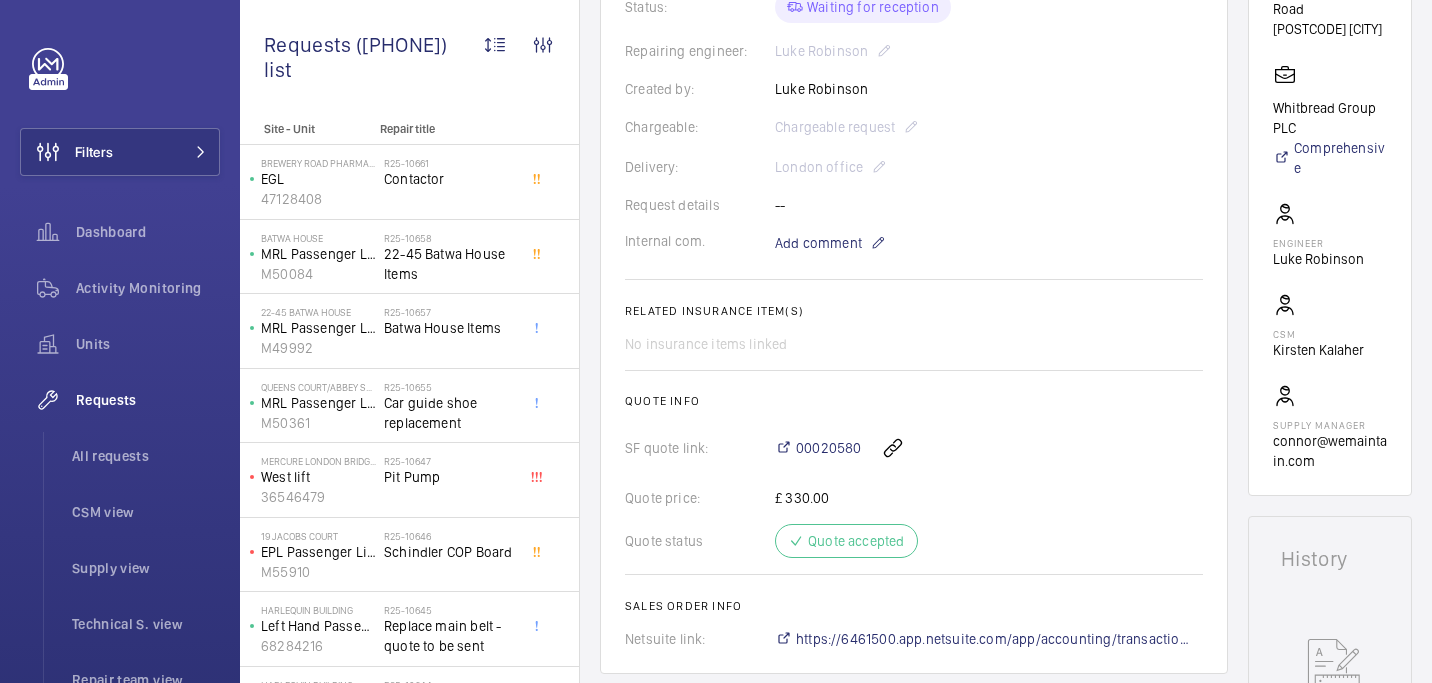 scroll, scrollTop: 328, scrollLeft: 0, axis: vertical 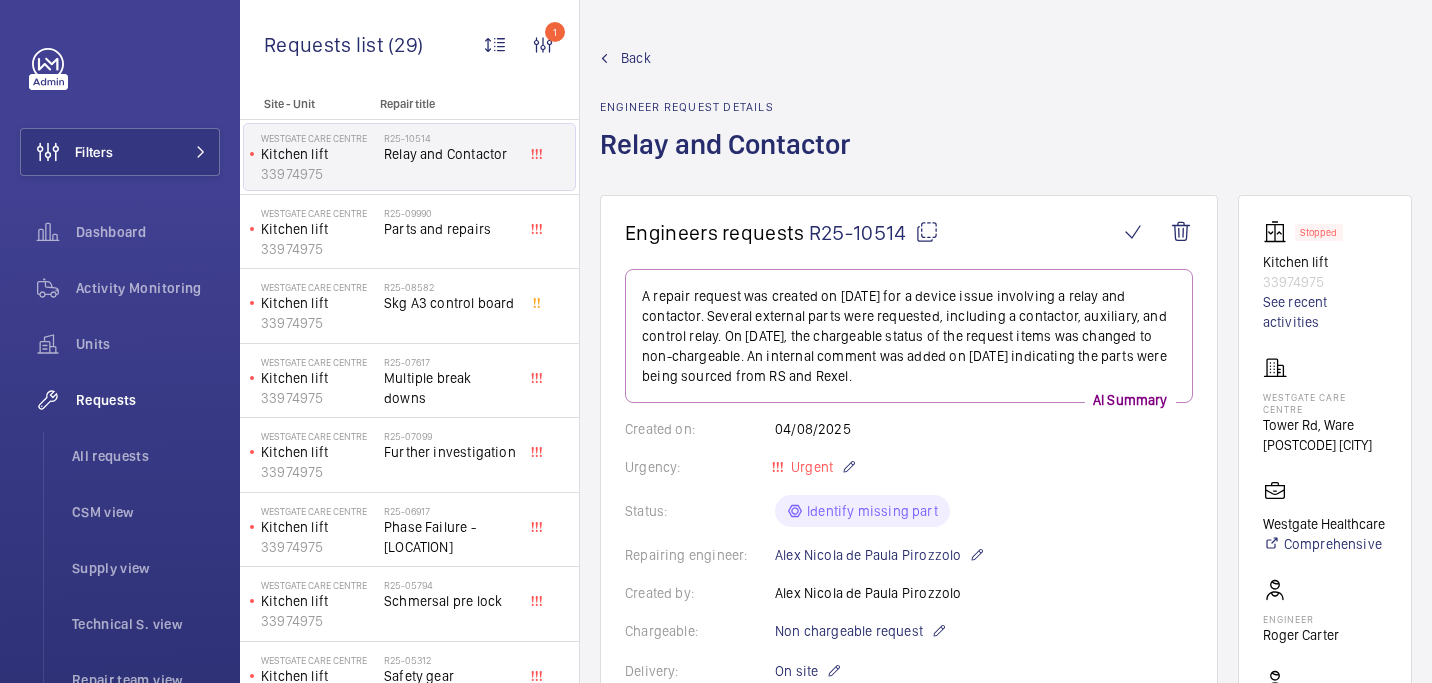 click 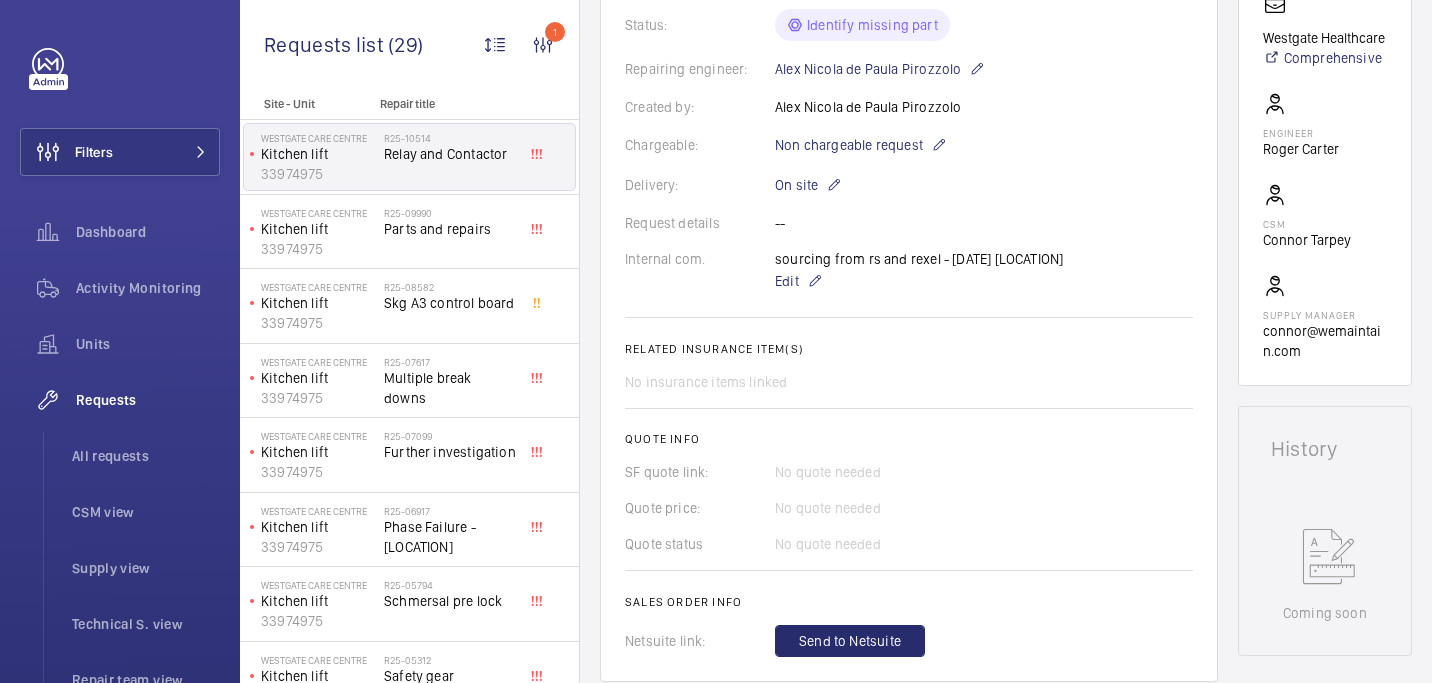 scroll, scrollTop: 410, scrollLeft: 0, axis: vertical 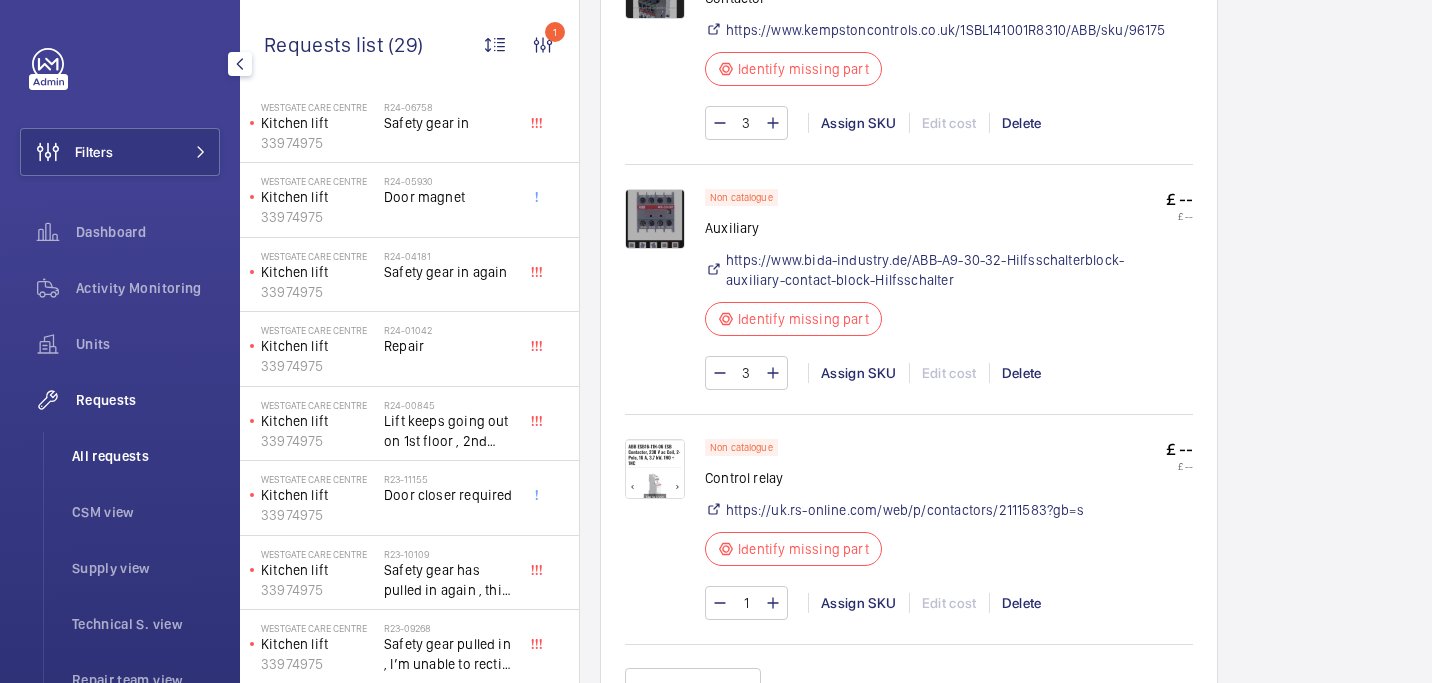 click on "All requests" 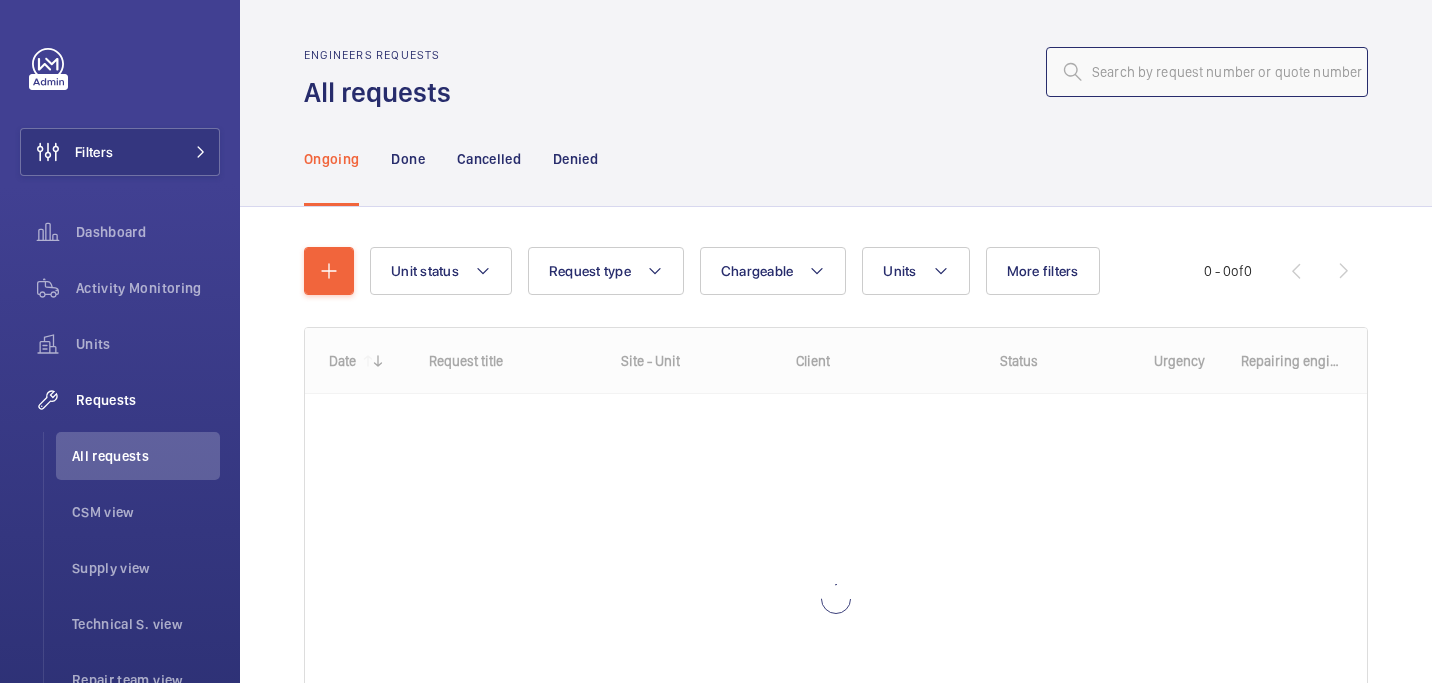 click 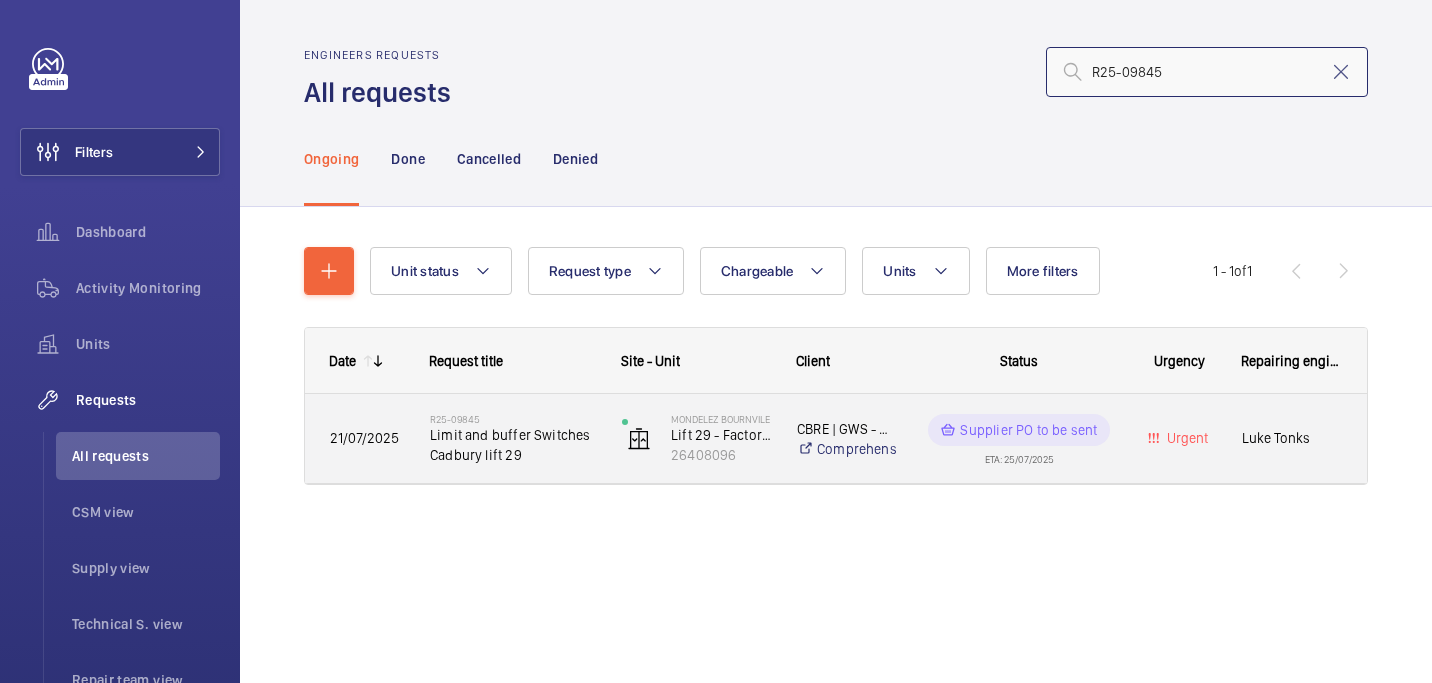 type on "R25-09845" 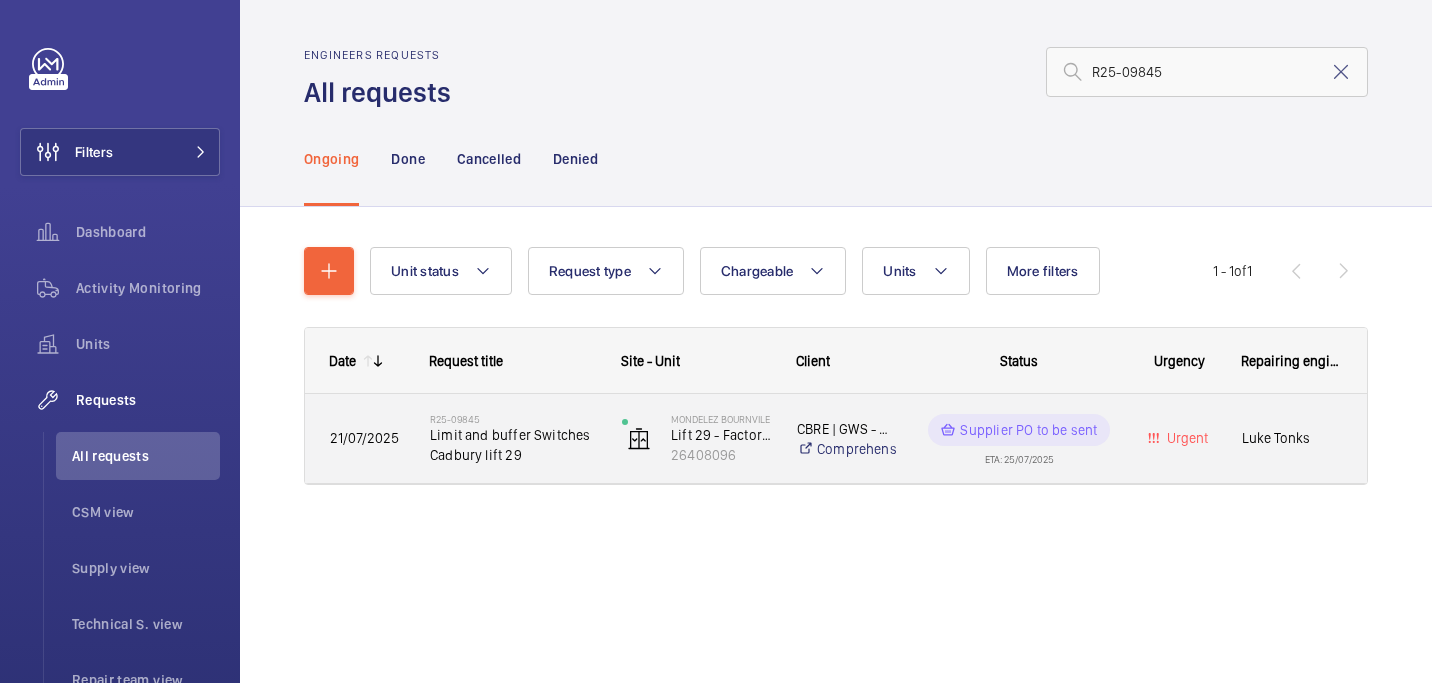 click on "Limit and buffer Switches Cadbury lift 29" 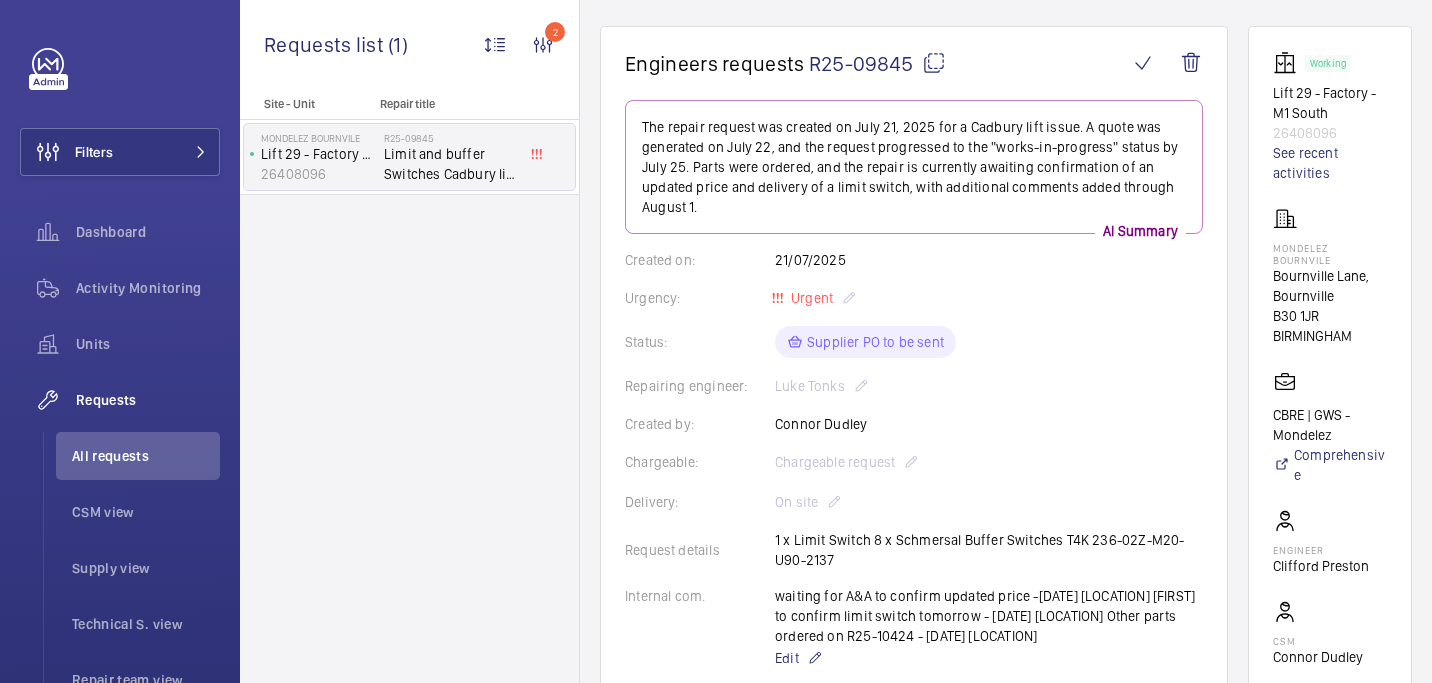 scroll, scrollTop: 175, scrollLeft: 0, axis: vertical 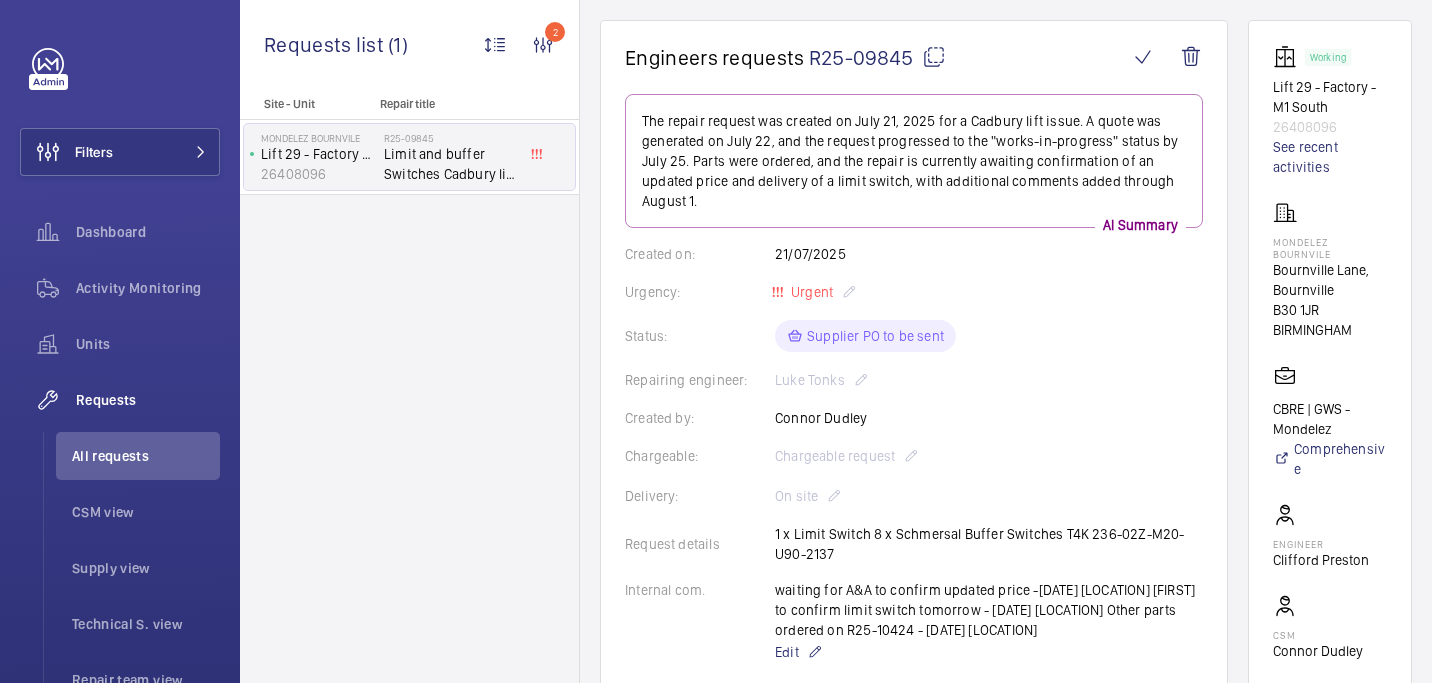 drag, startPoint x: 1272, startPoint y: 245, endPoint x: 1362, endPoint y: 349, distance: 137.53545 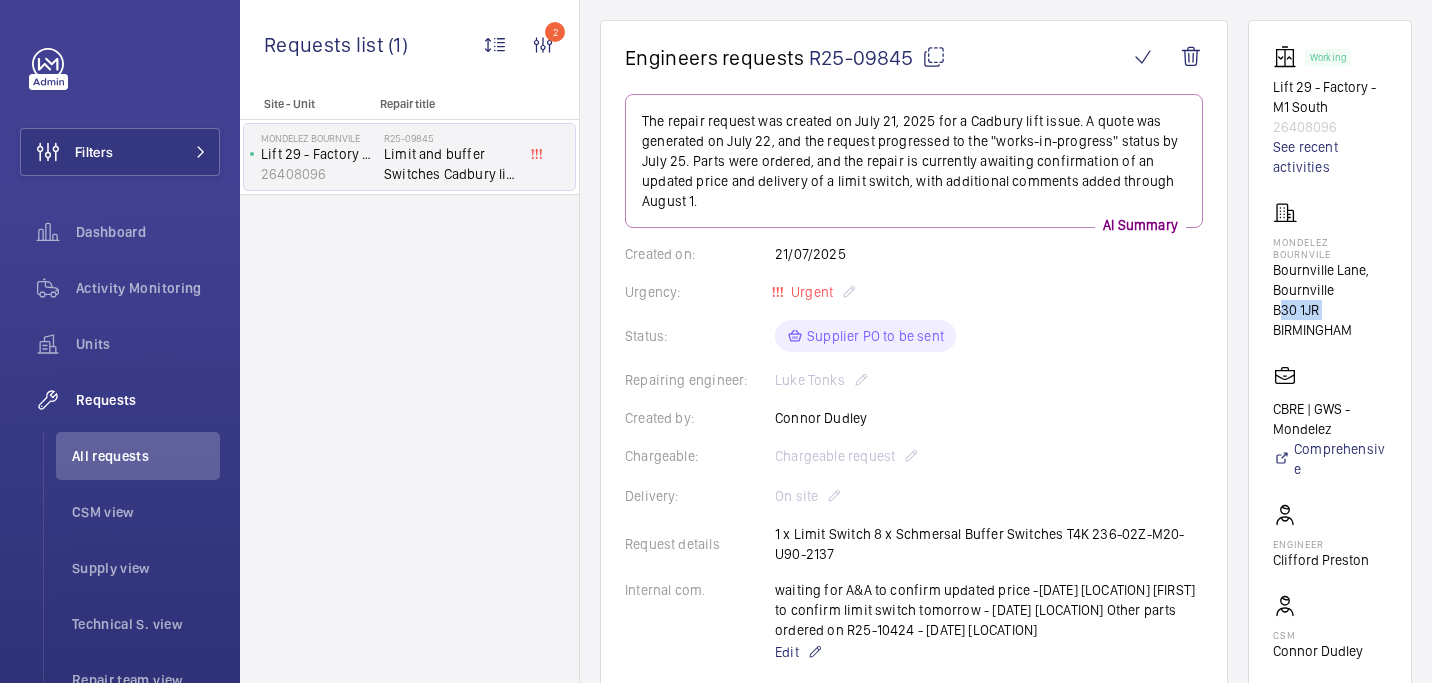 drag, startPoint x: 1321, startPoint y: 306, endPoint x: 1269, endPoint y: 312, distance: 52.34501 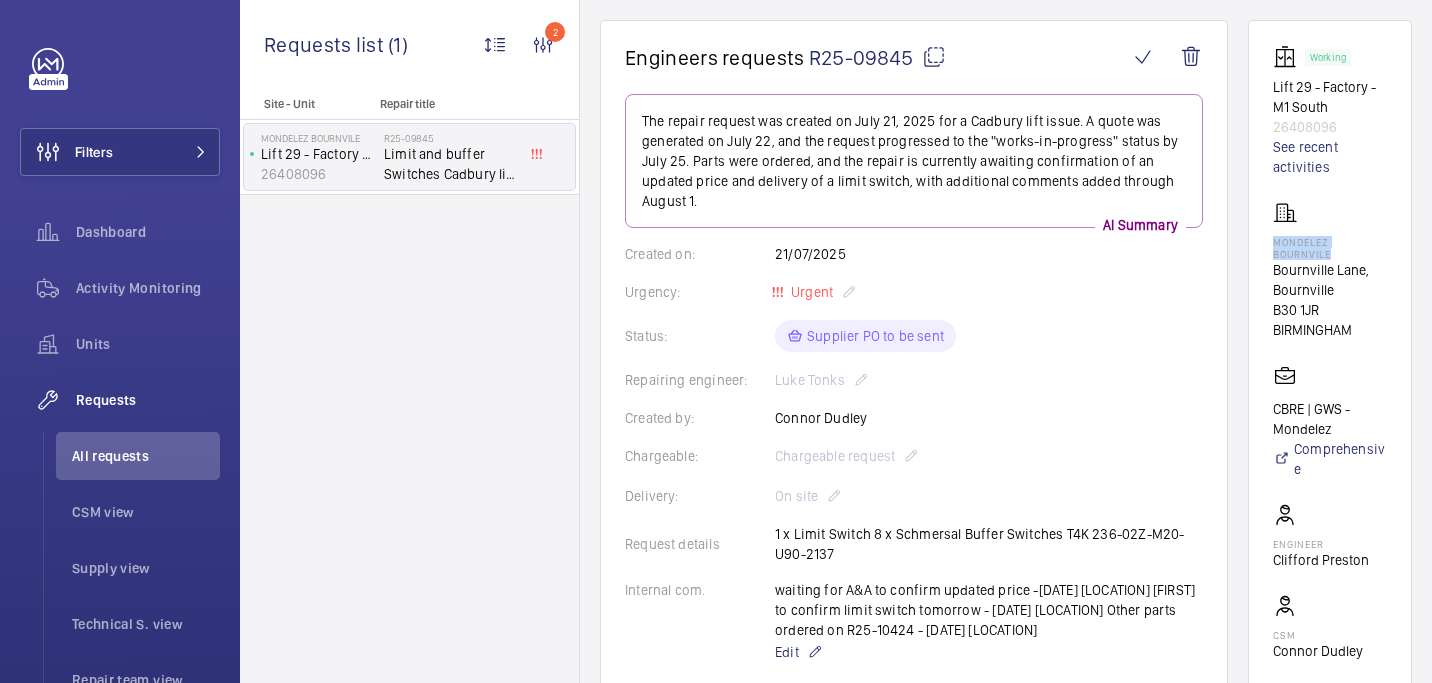 drag, startPoint x: 1269, startPoint y: 242, endPoint x: 1336, endPoint y: 257, distance: 68.65858 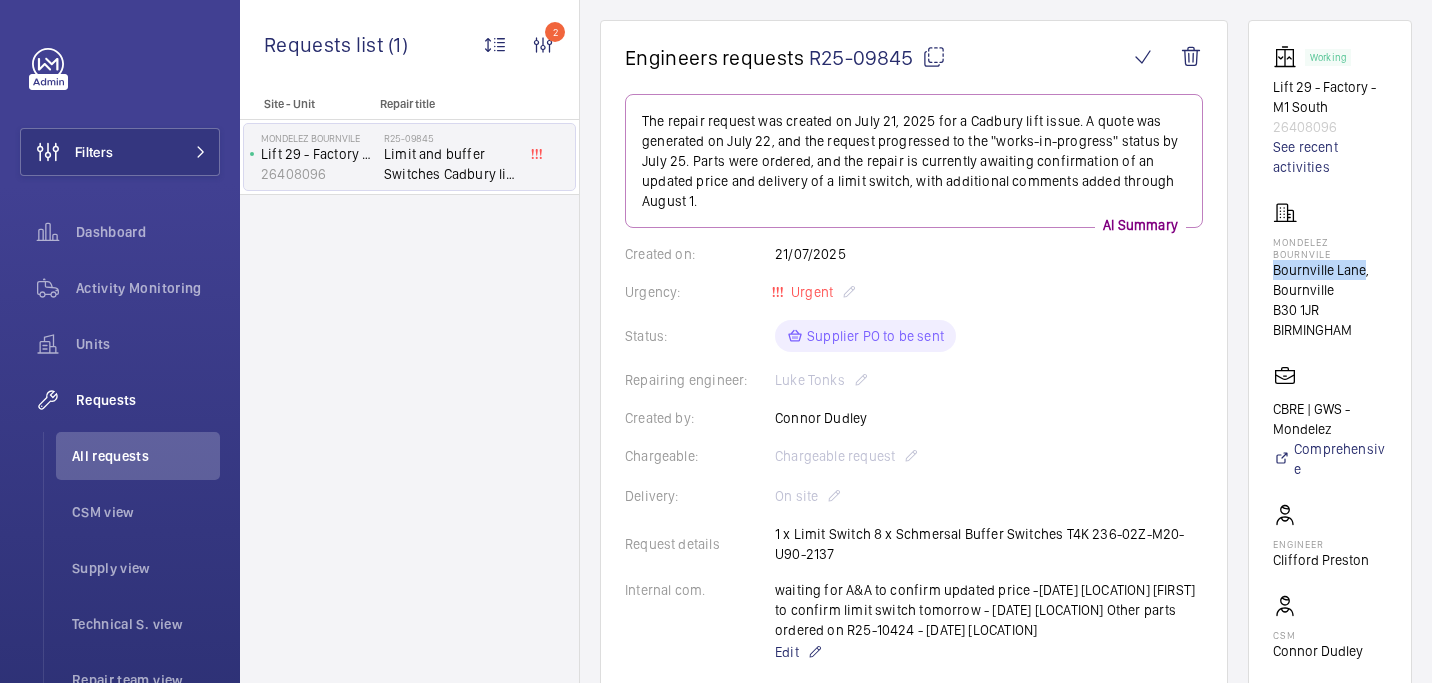 drag, startPoint x: 1274, startPoint y: 273, endPoint x: 1364, endPoint y: 274, distance: 90.005554 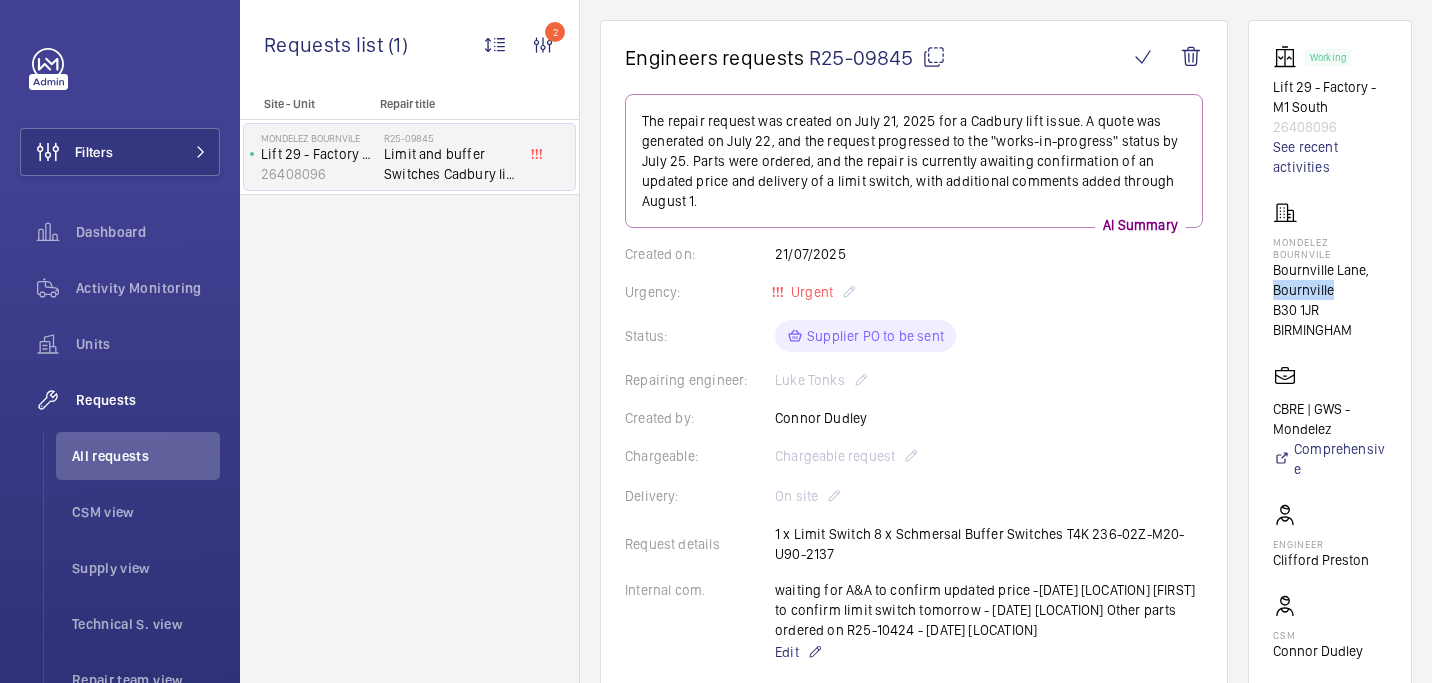 drag, startPoint x: 1275, startPoint y: 292, endPoint x: 1351, endPoint y: 287, distance: 76.1643 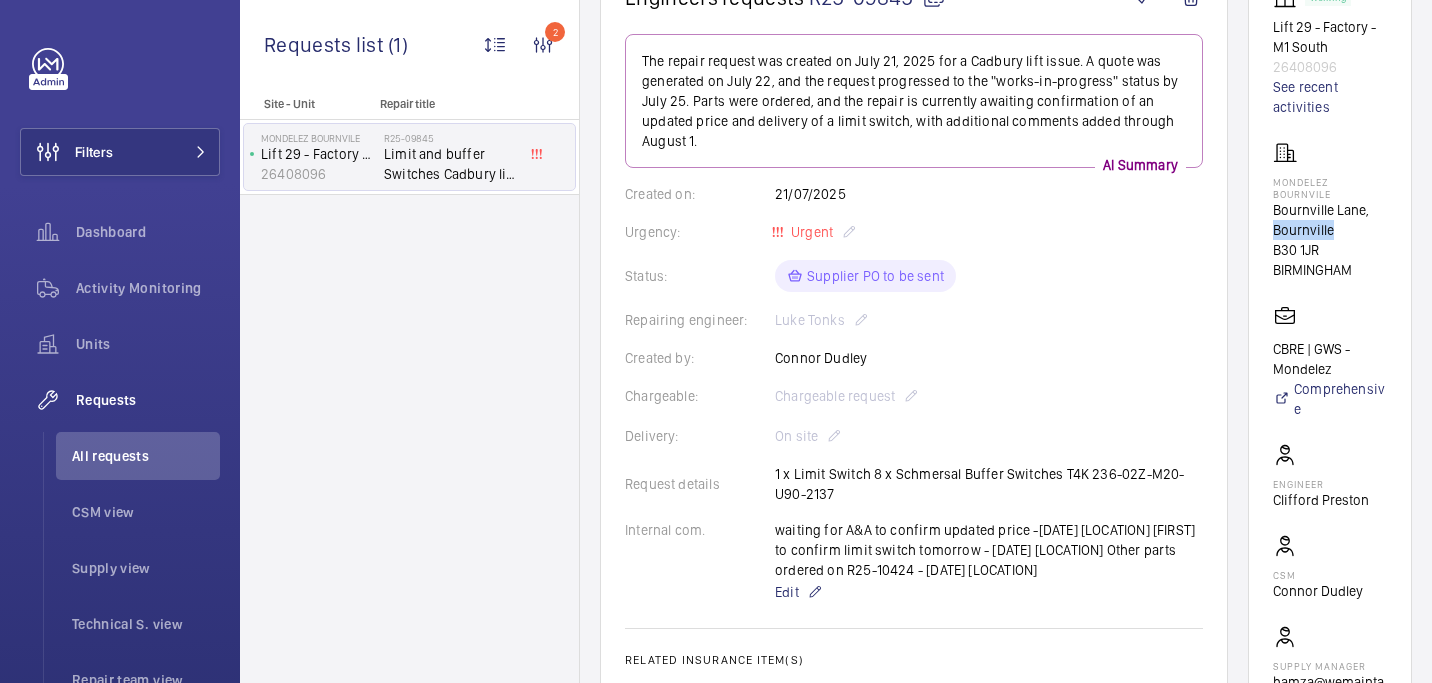 scroll, scrollTop: 233, scrollLeft: 0, axis: vertical 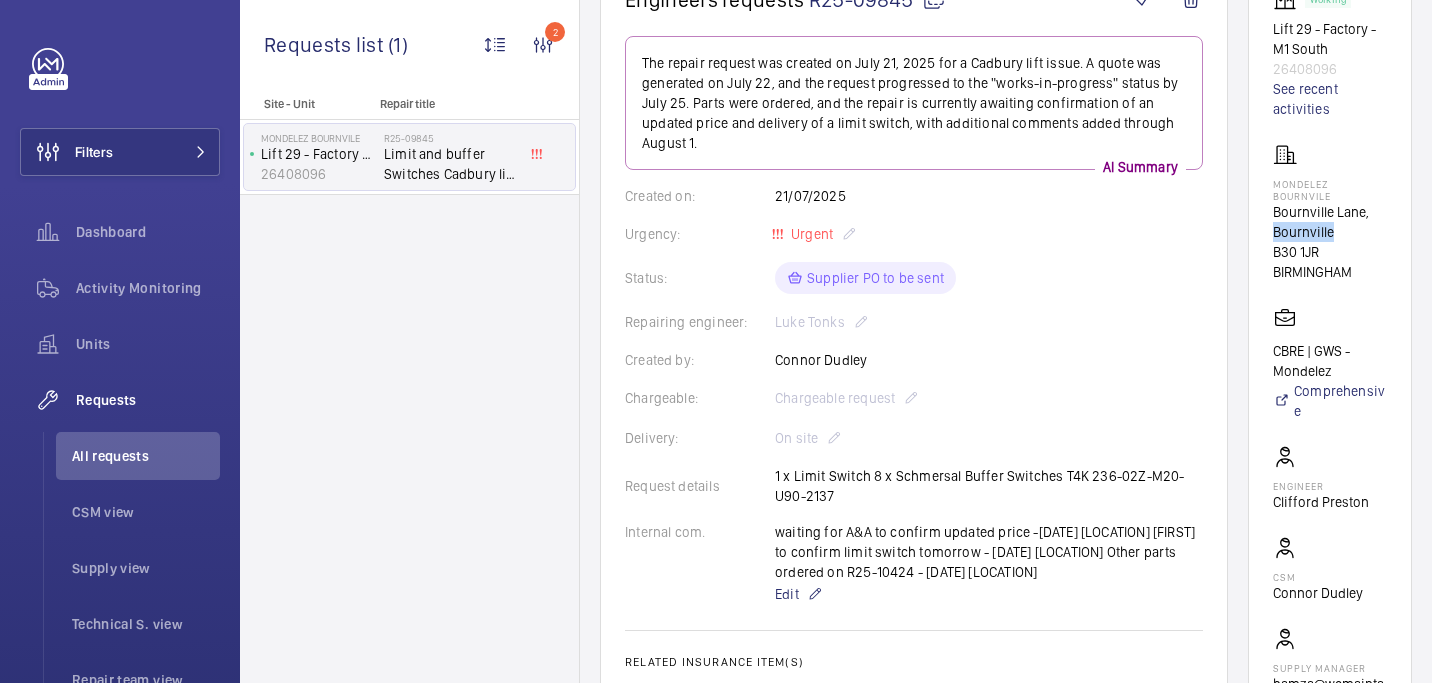 drag, startPoint x: 1274, startPoint y: 177, endPoint x: 1368, endPoint y: 273, distance: 134.35773 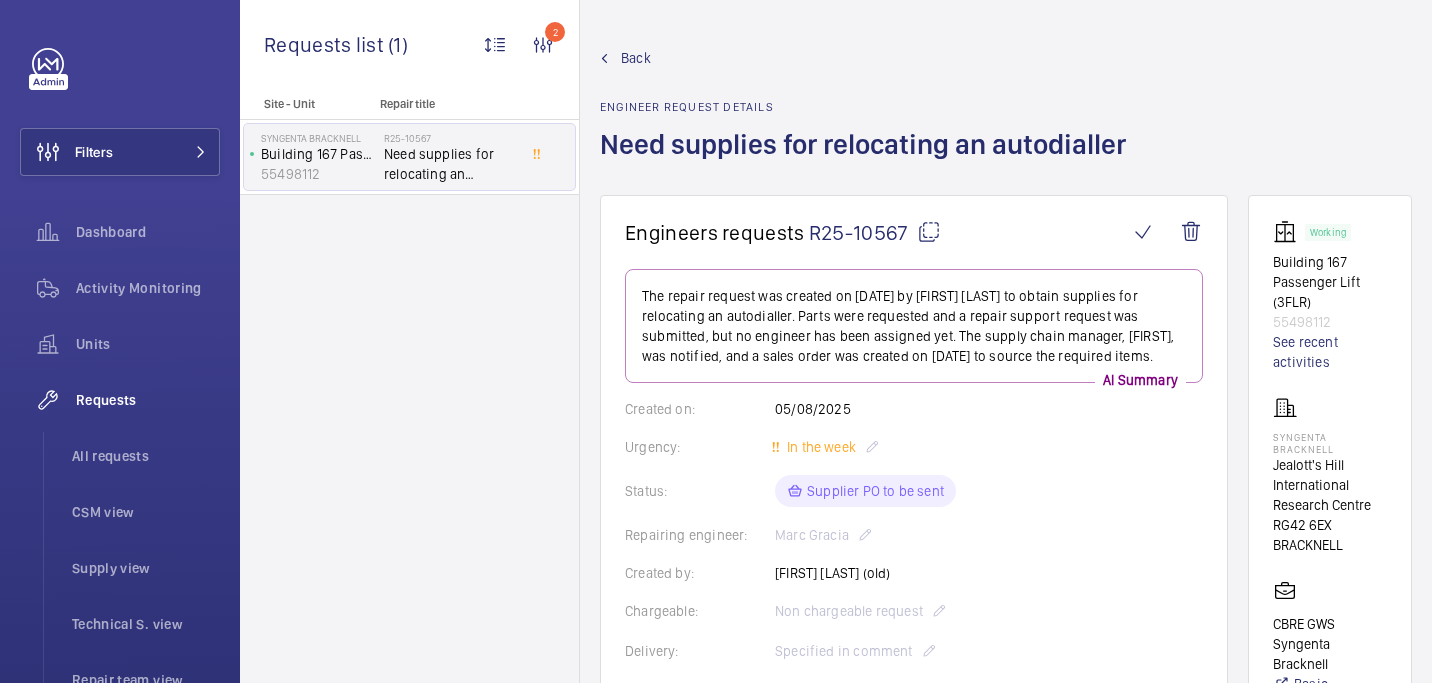 scroll, scrollTop: 0, scrollLeft: 0, axis: both 